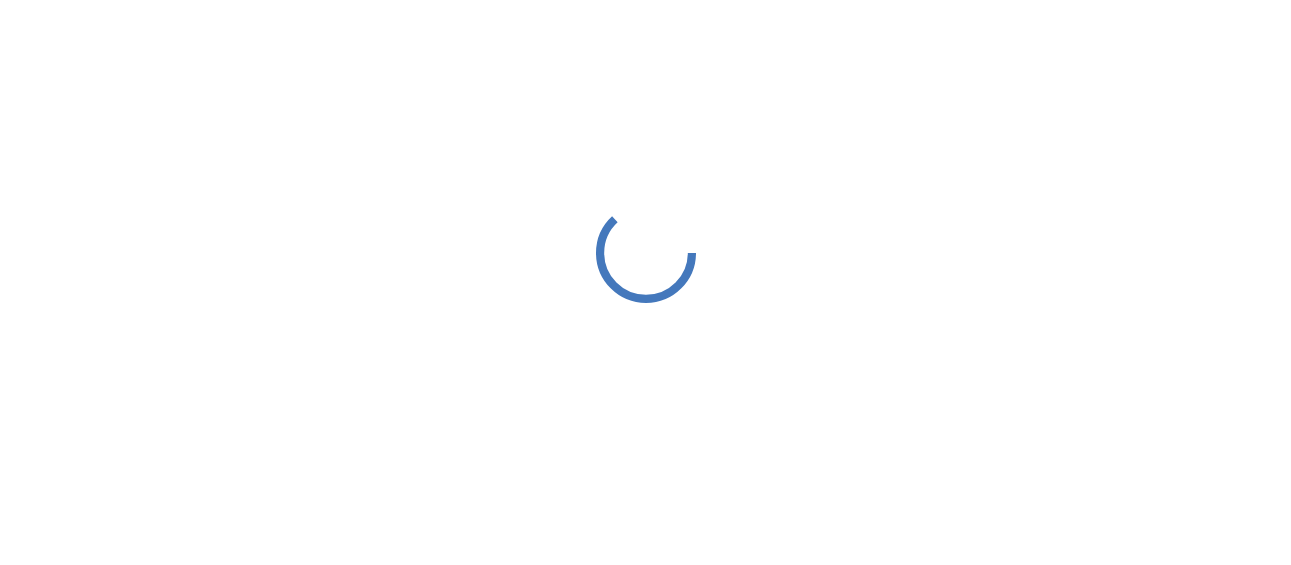 scroll, scrollTop: 0, scrollLeft: 0, axis: both 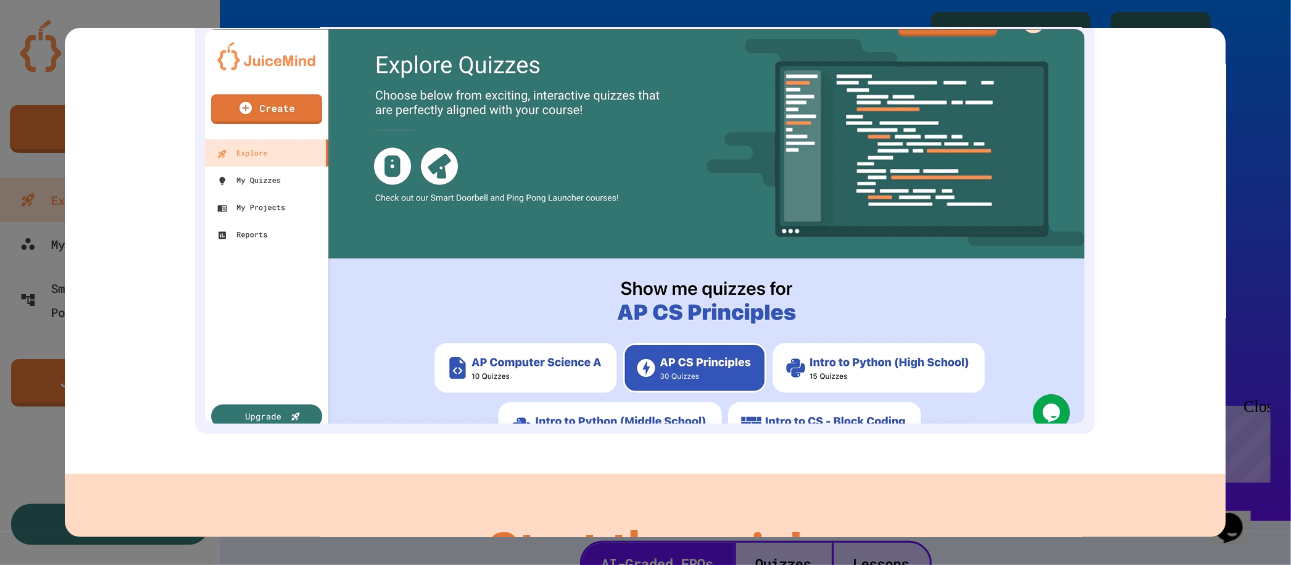 click at bounding box center [645, 226] 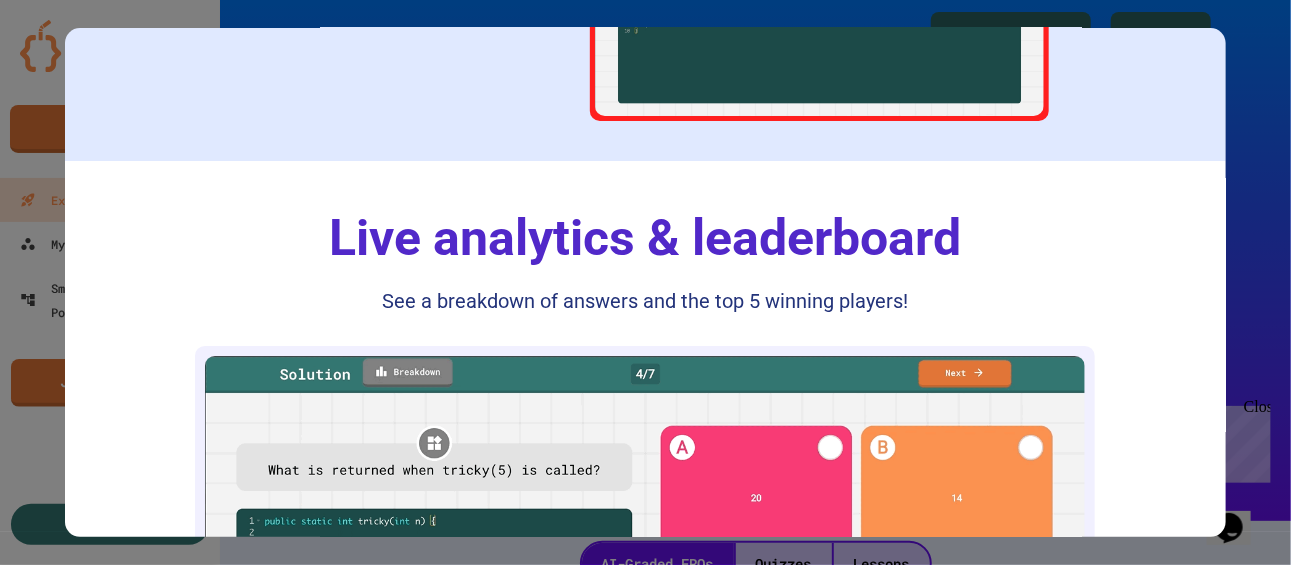 scroll, scrollTop: 3181, scrollLeft: 0, axis: vertical 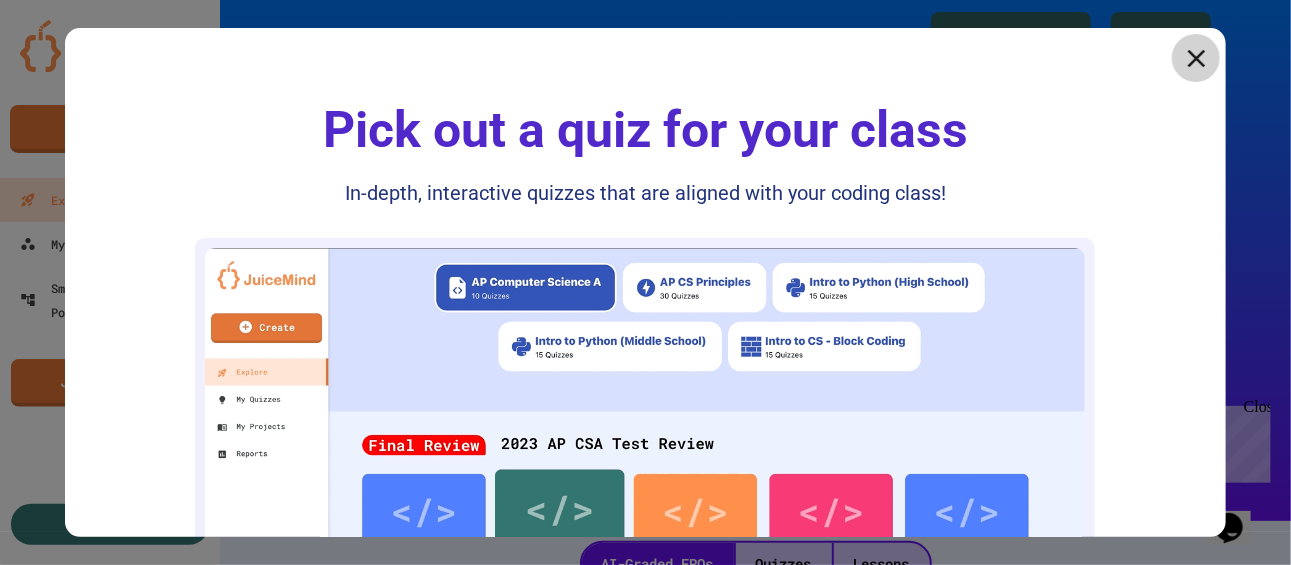 click 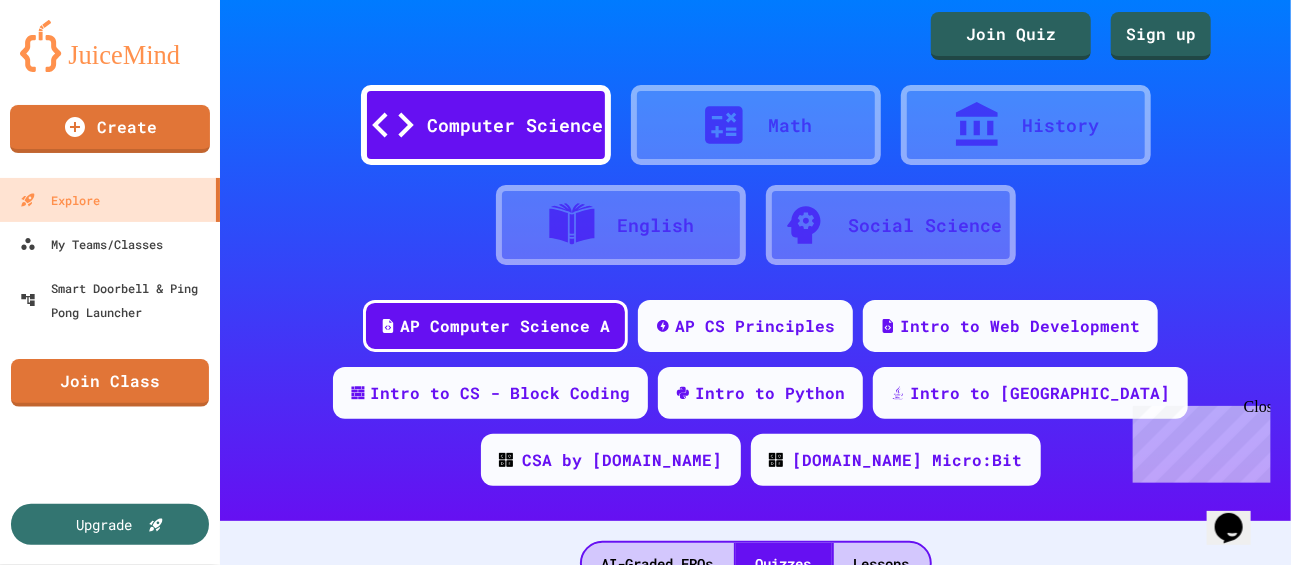click on "AP CS Principles" at bounding box center [745, 326] 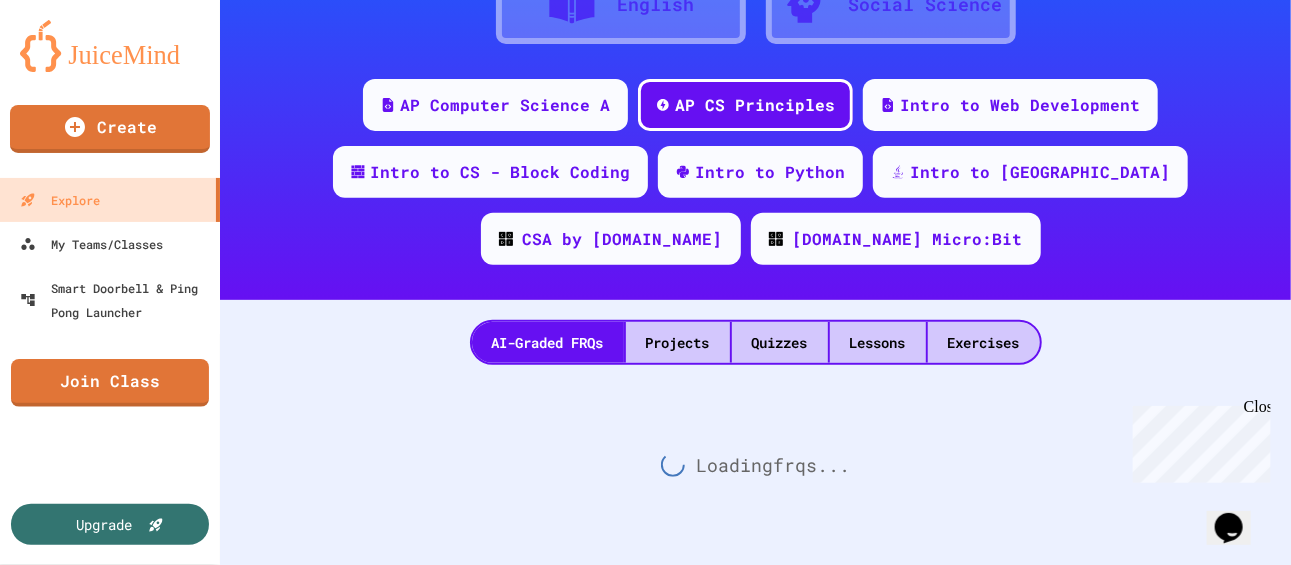 scroll, scrollTop: 246, scrollLeft: 0, axis: vertical 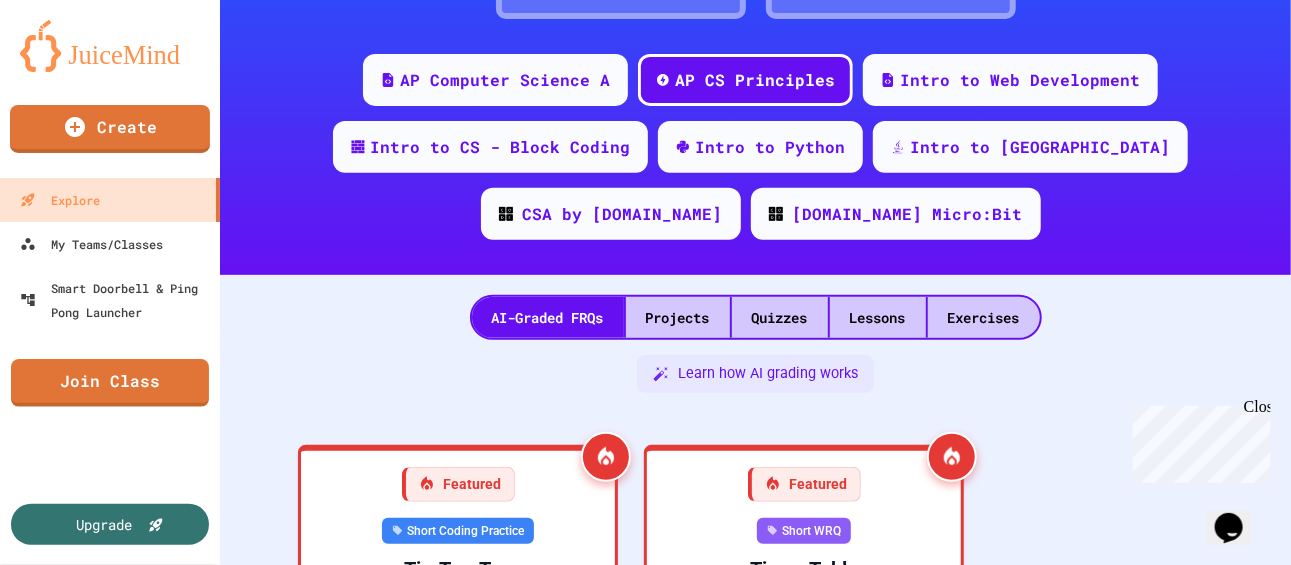 click on "Quizzes" at bounding box center [780, 317] 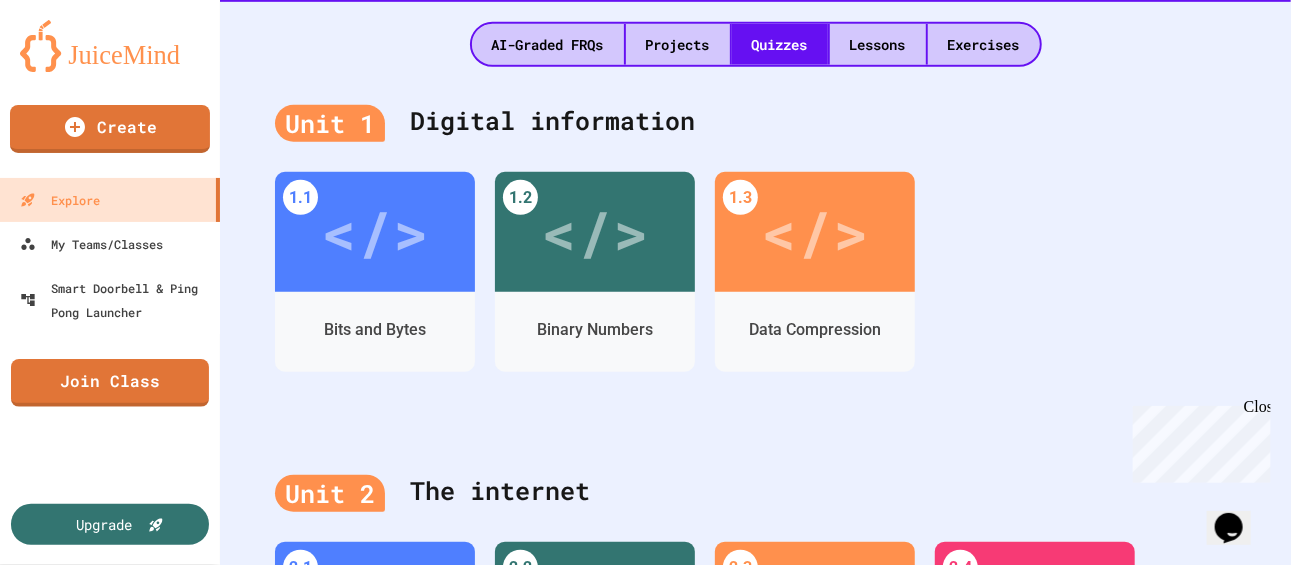 scroll, scrollTop: 531, scrollLeft: 0, axis: vertical 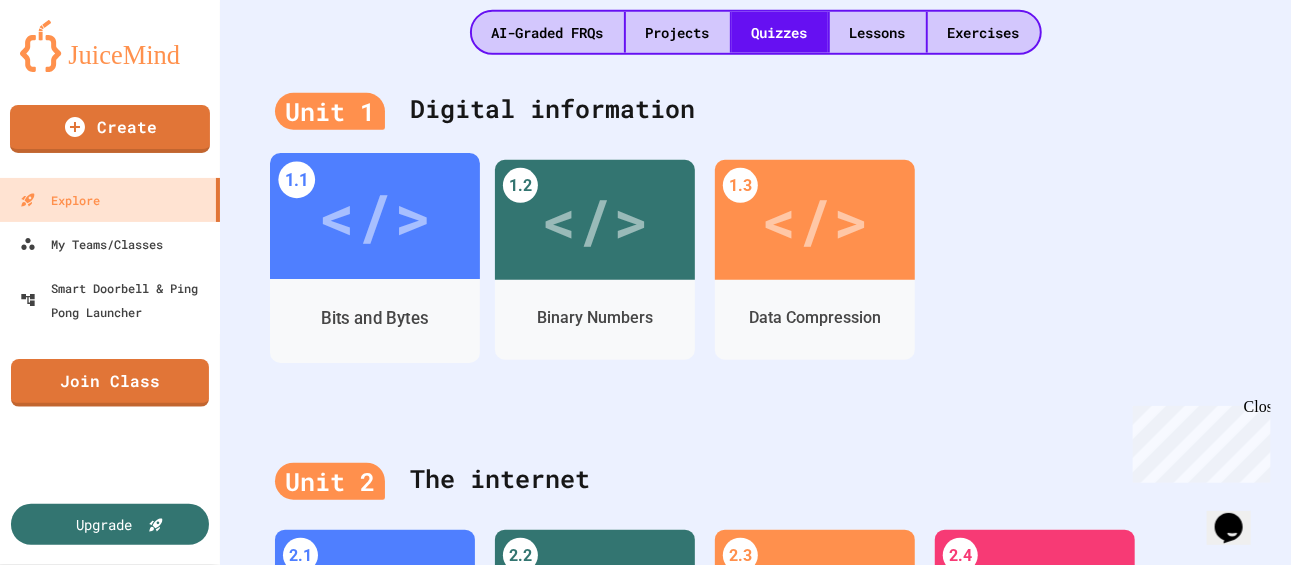 click on "</>" at bounding box center [375, 216] 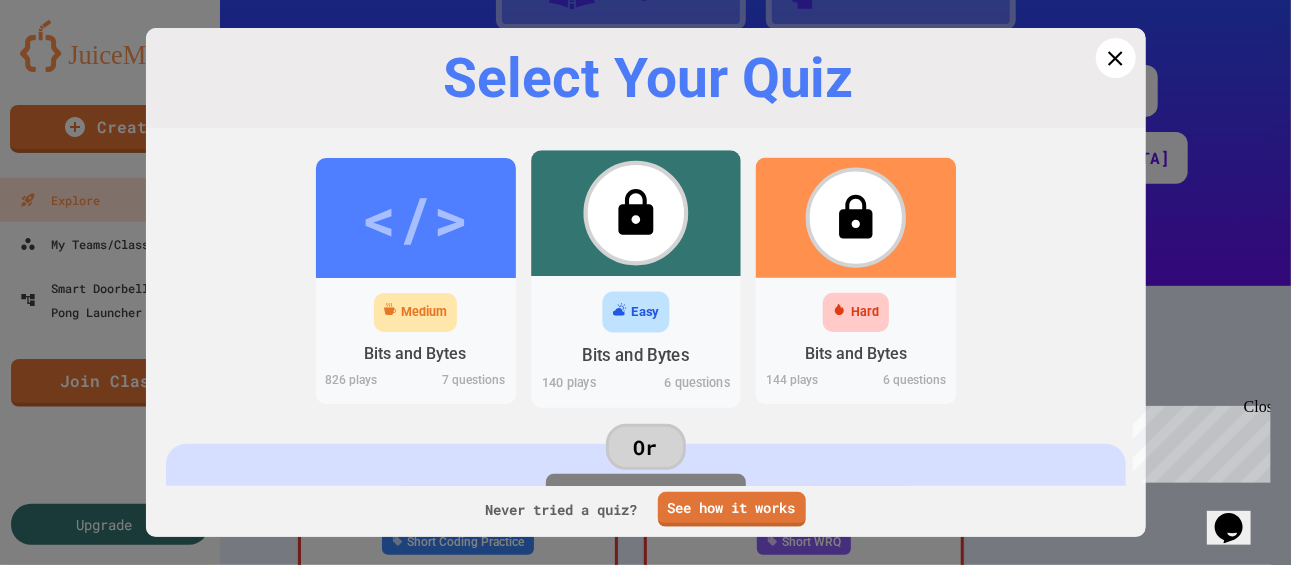 scroll, scrollTop: 531, scrollLeft: 0, axis: vertical 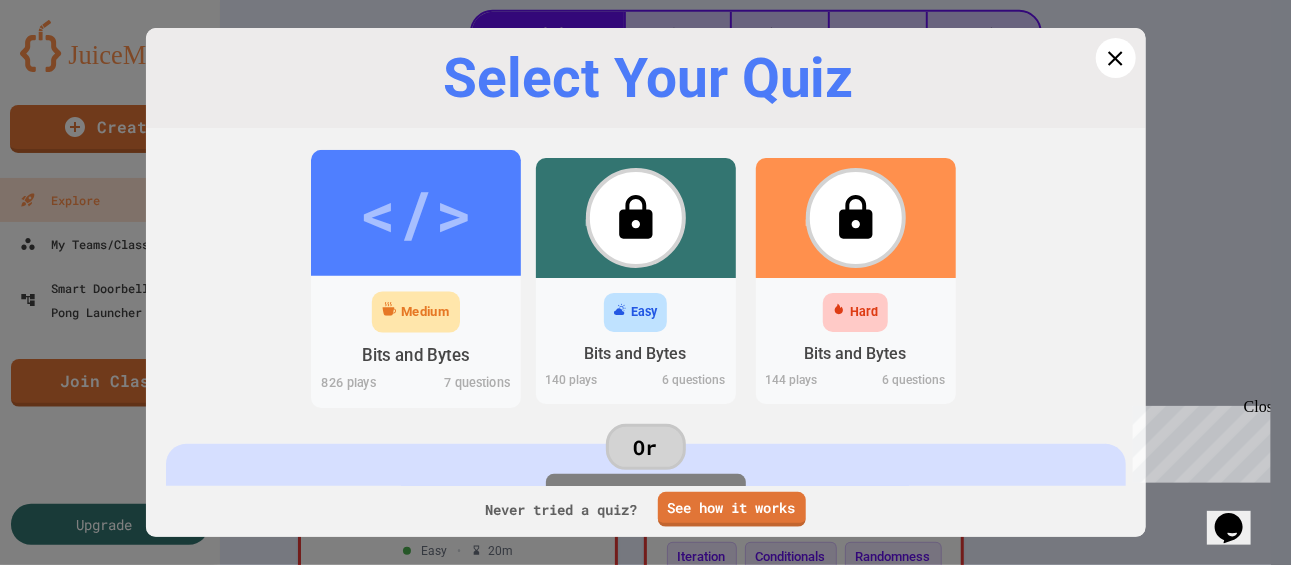 click on "</>" at bounding box center (415, 213) 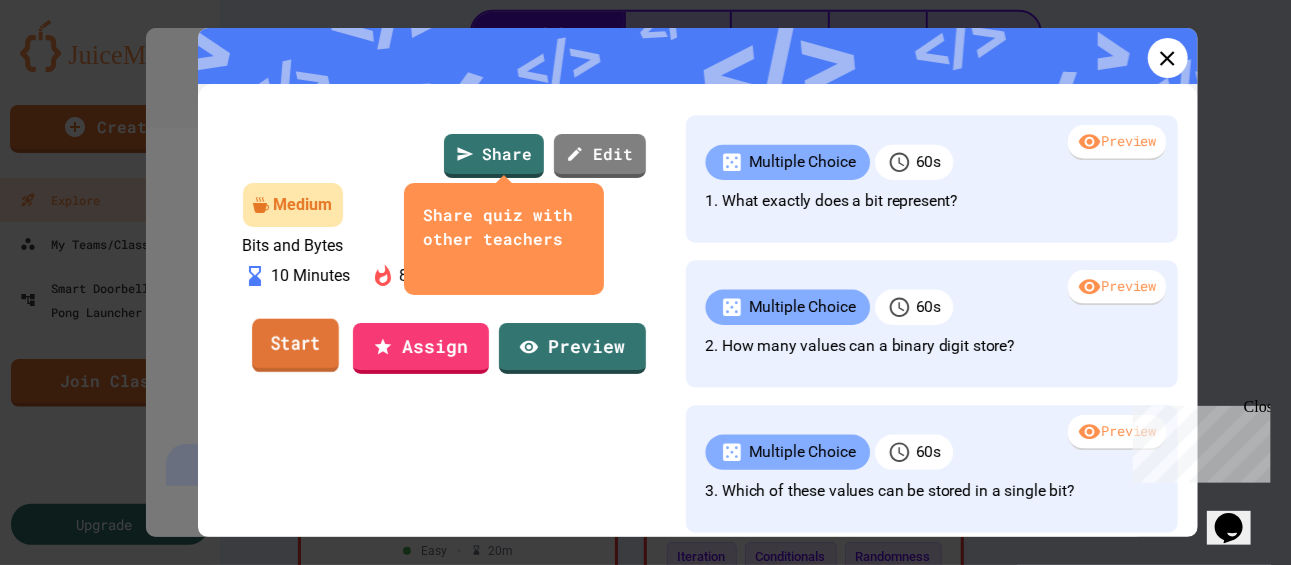click on "Start" at bounding box center [295, 346] 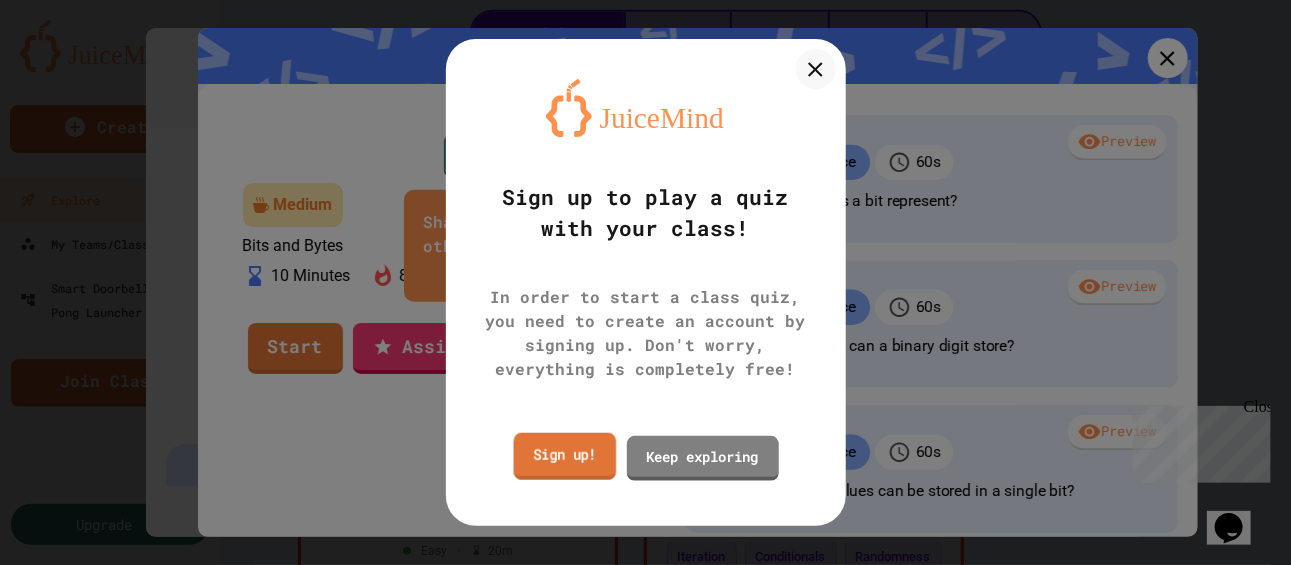 click on "Sign up!" at bounding box center (564, 456) 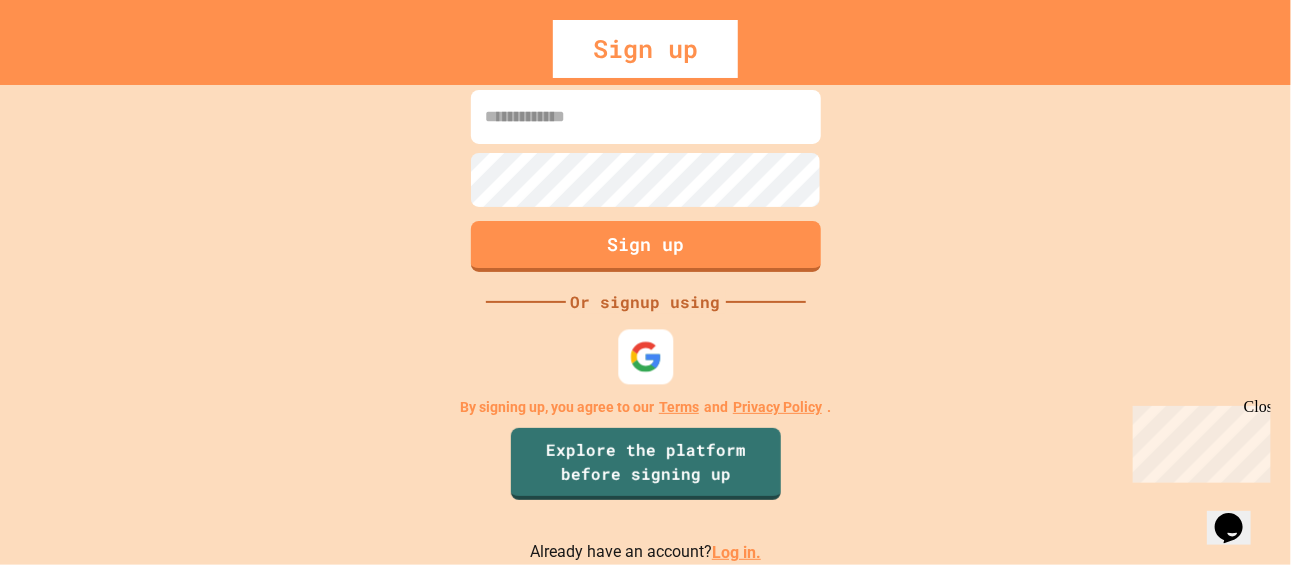 click at bounding box center (645, 357) 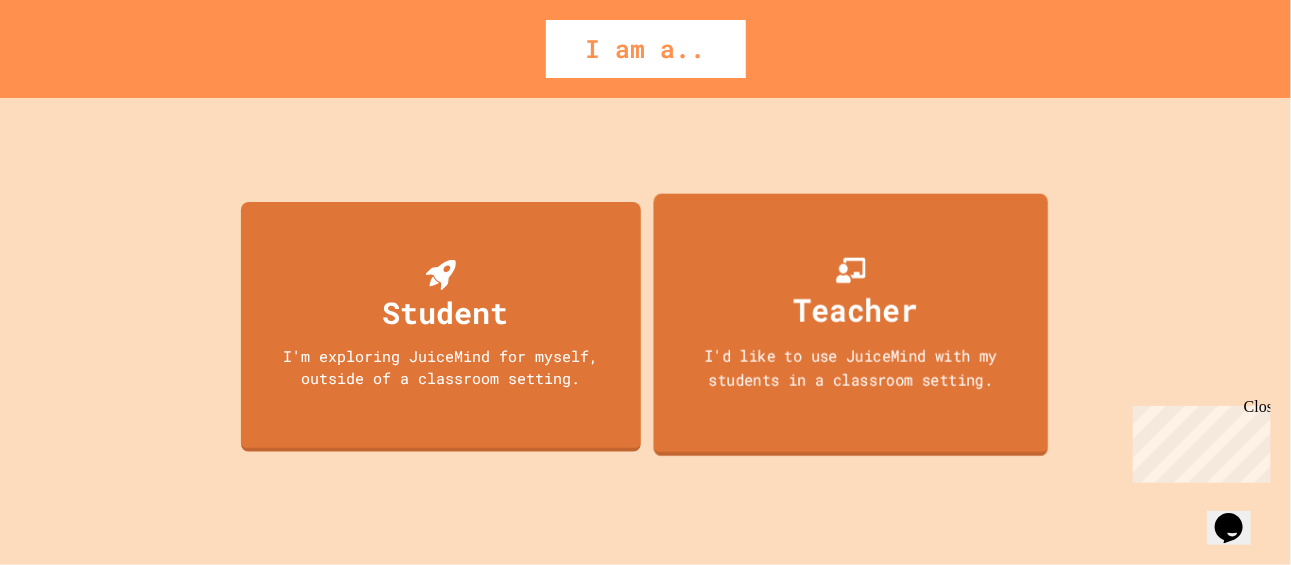click on "Teacher" at bounding box center [850, 293] 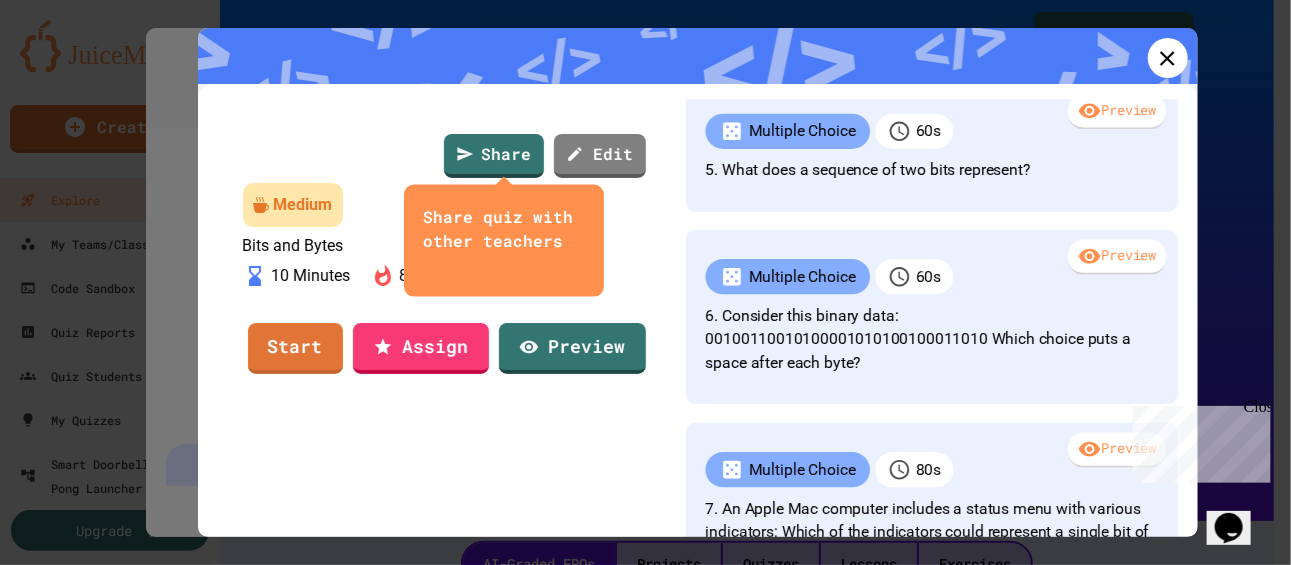scroll, scrollTop: 753, scrollLeft: 0, axis: vertical 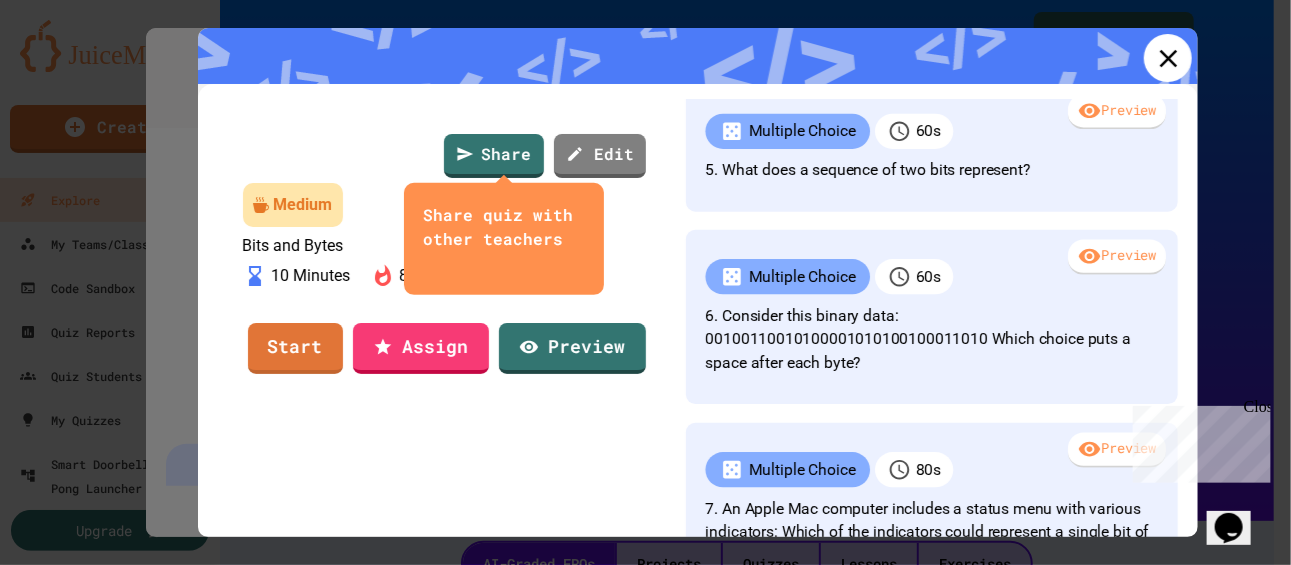 click 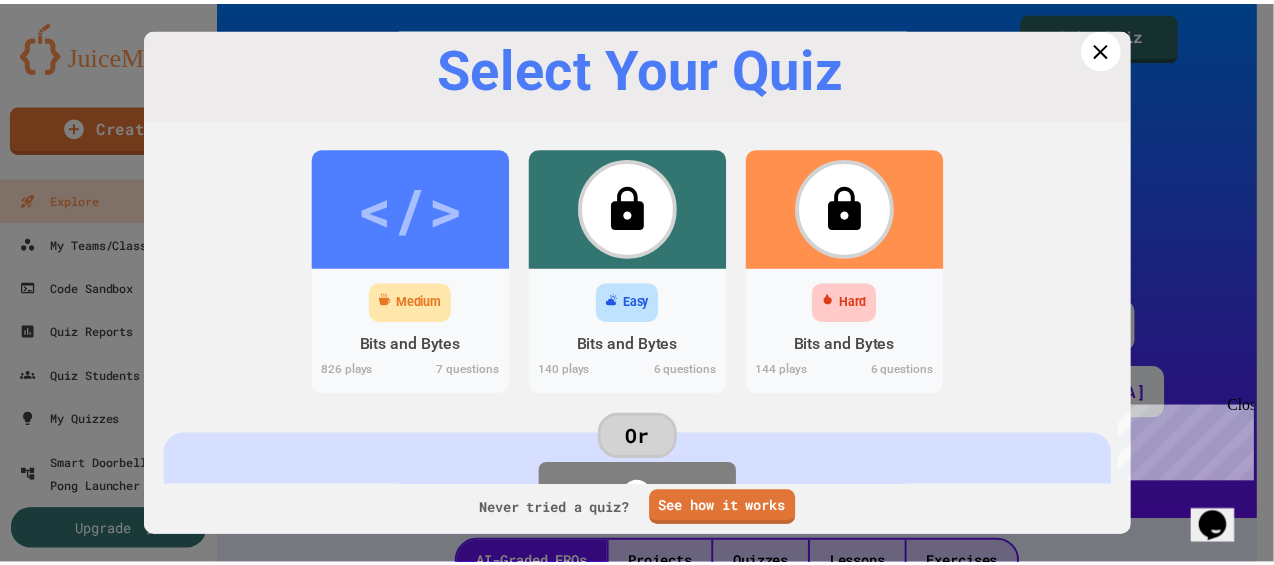 scroll, scrollTop: 0, scrollLeft: 0, axis: both 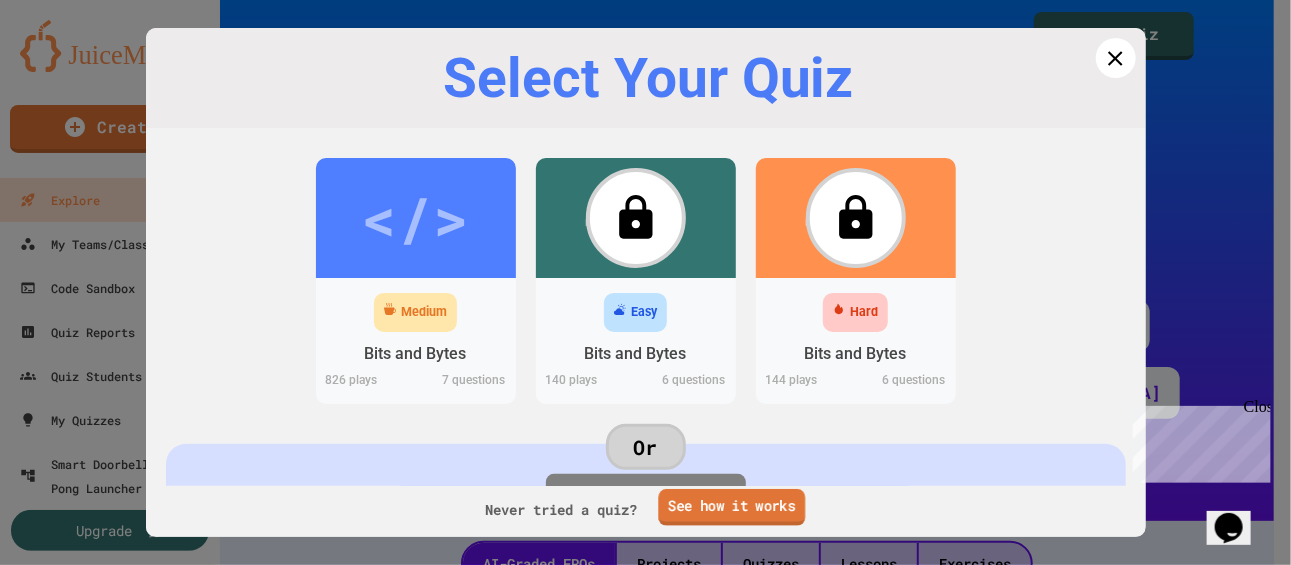 click on "See how it works" at bounding box center (731, 507) 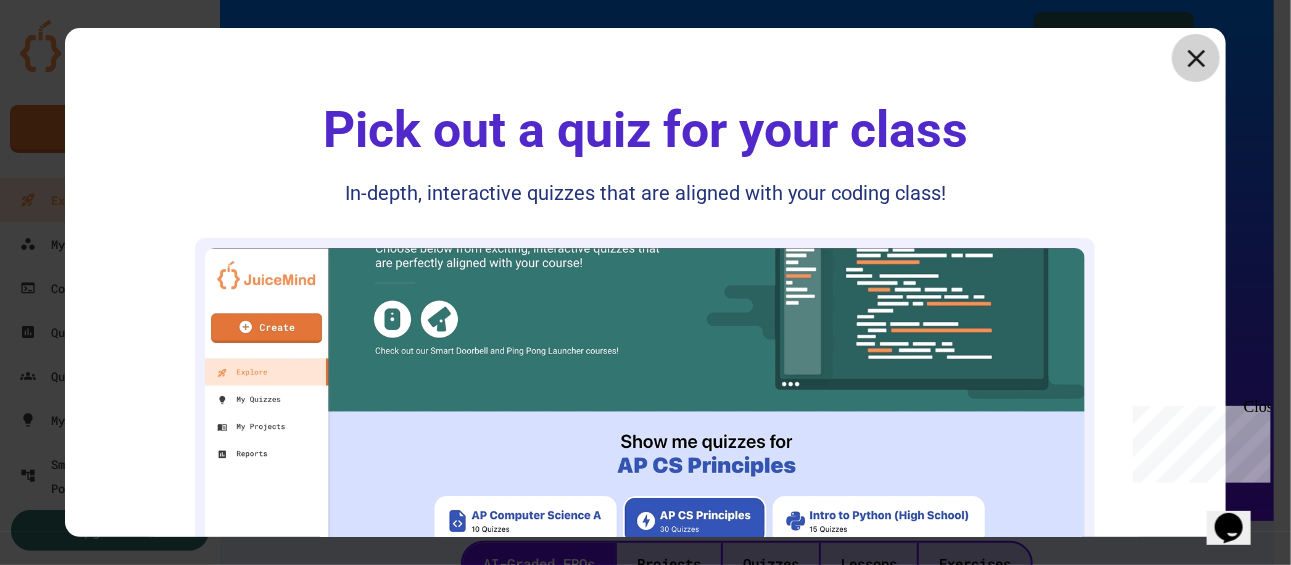click 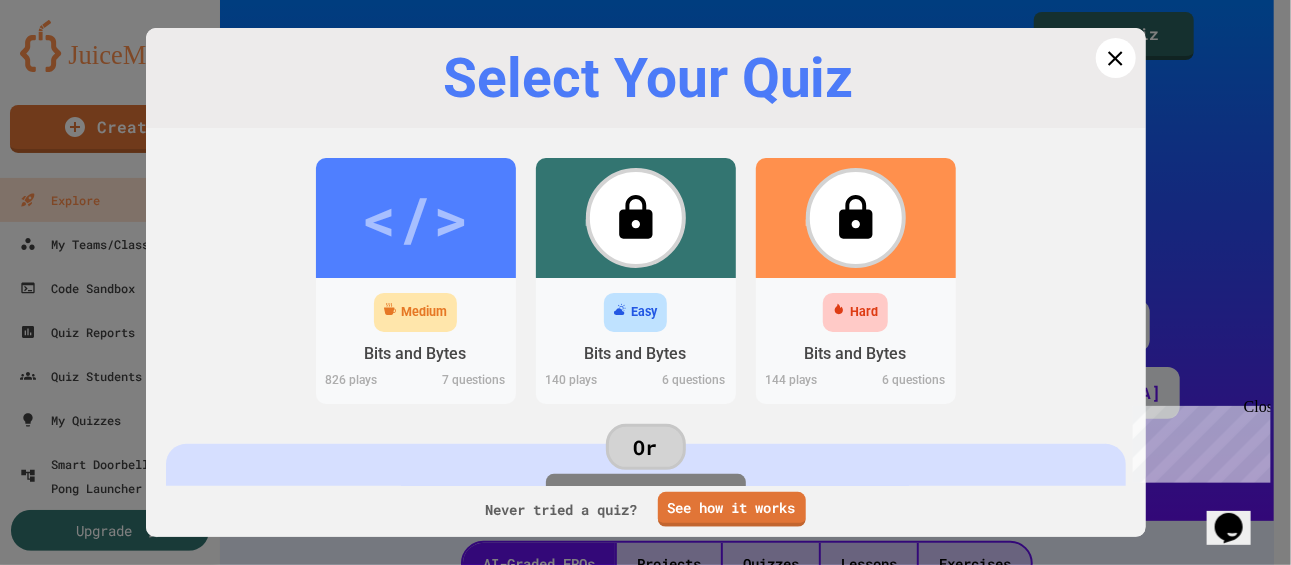 click on "Select Your Quiz" at bounding box center (648, 78) 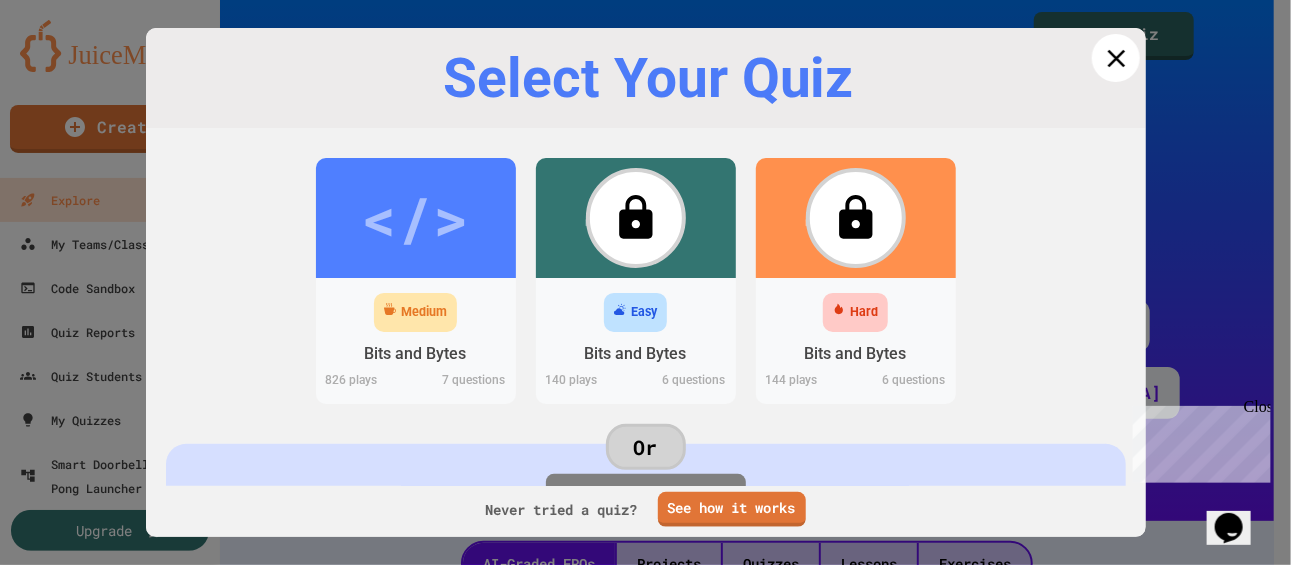 click 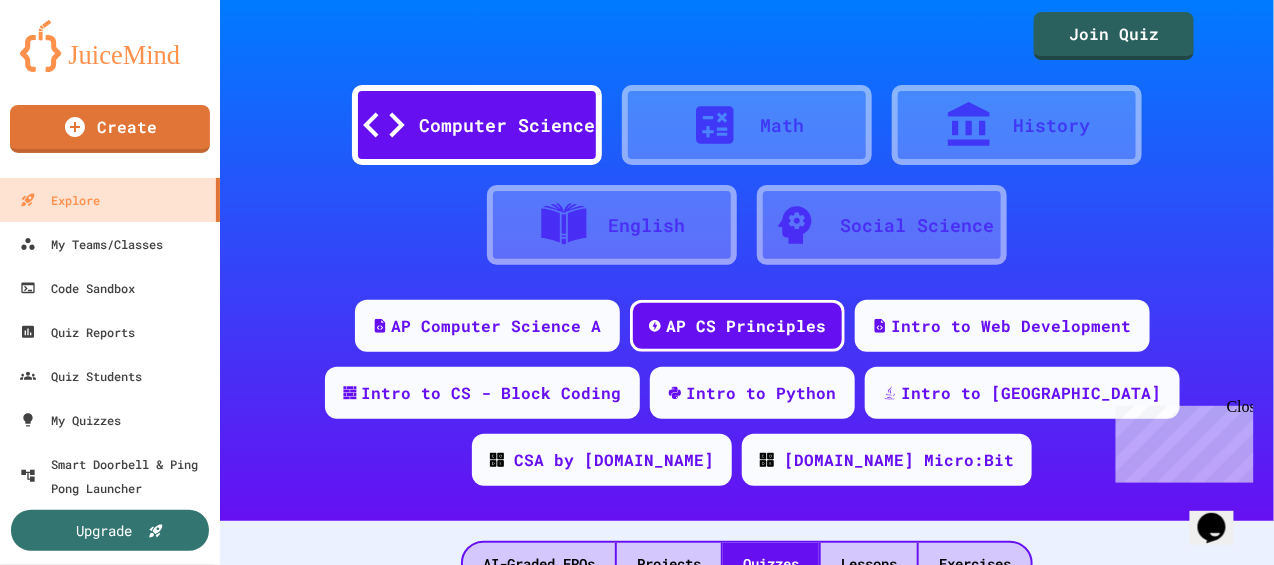 click on "Intro to Python" at bounding box center (762, 393) 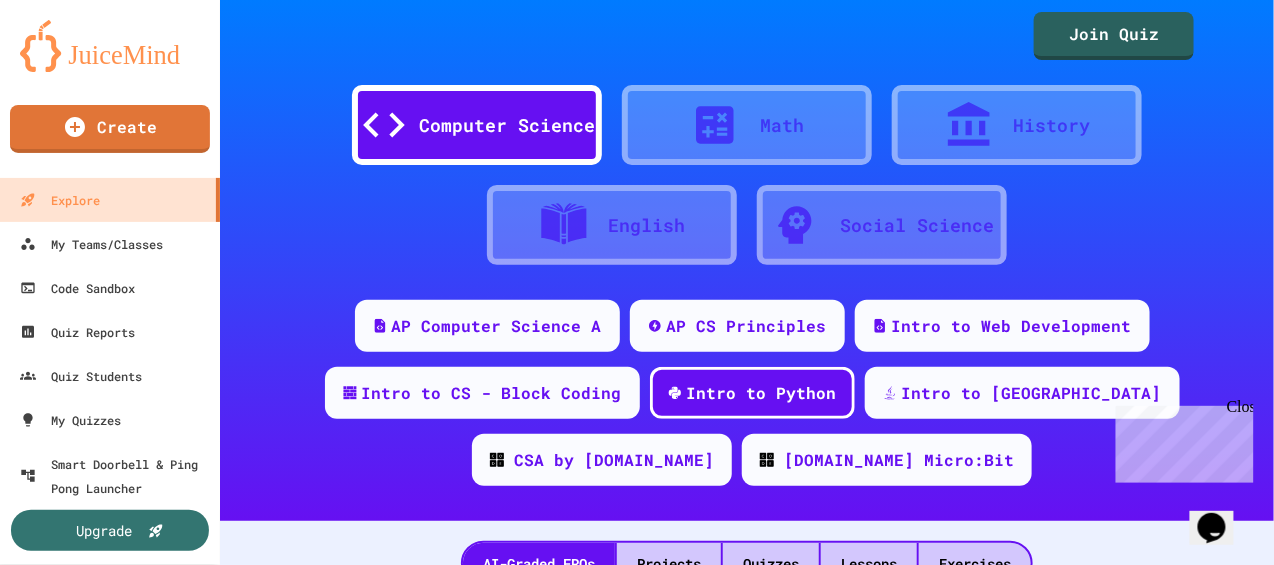scroll, scrollTop: 235, scrollLeft: 0, axis: vertical 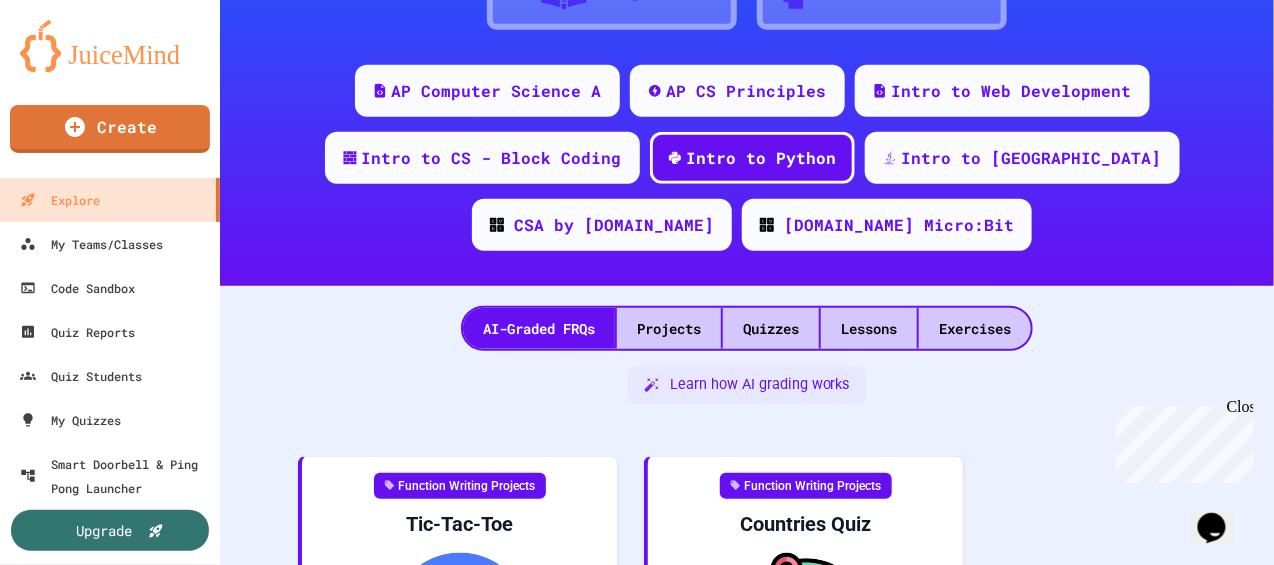 click on "Quizzes" at bounding box center (771, 328) 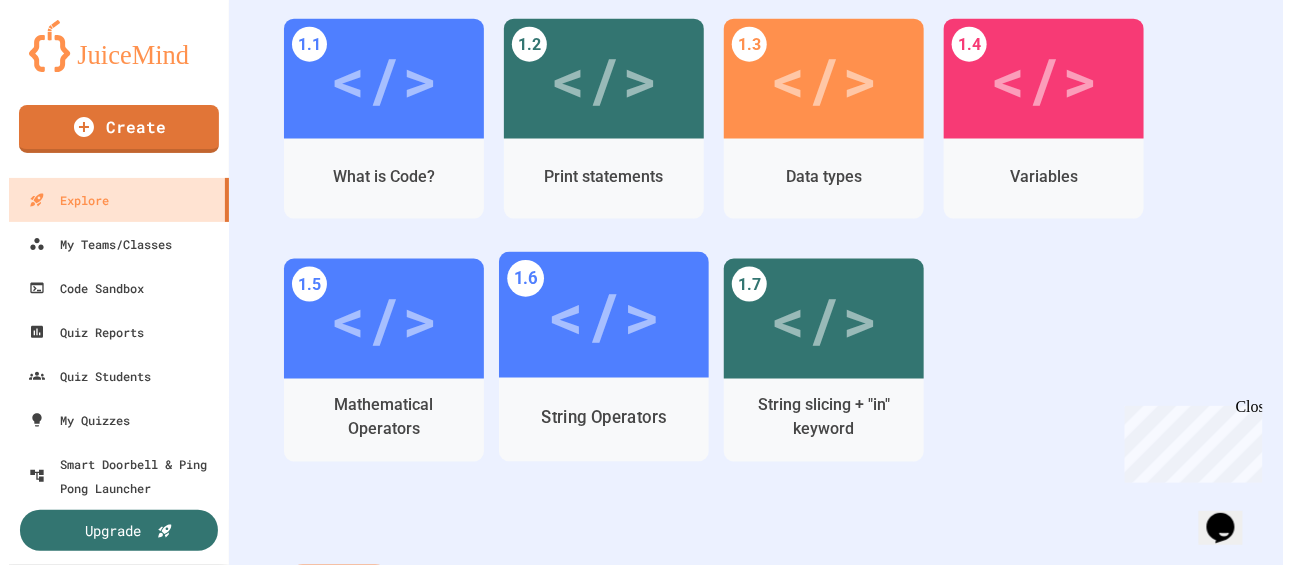 scroll, scrollTop: 674, scrollLeft: 0, axis: vertical 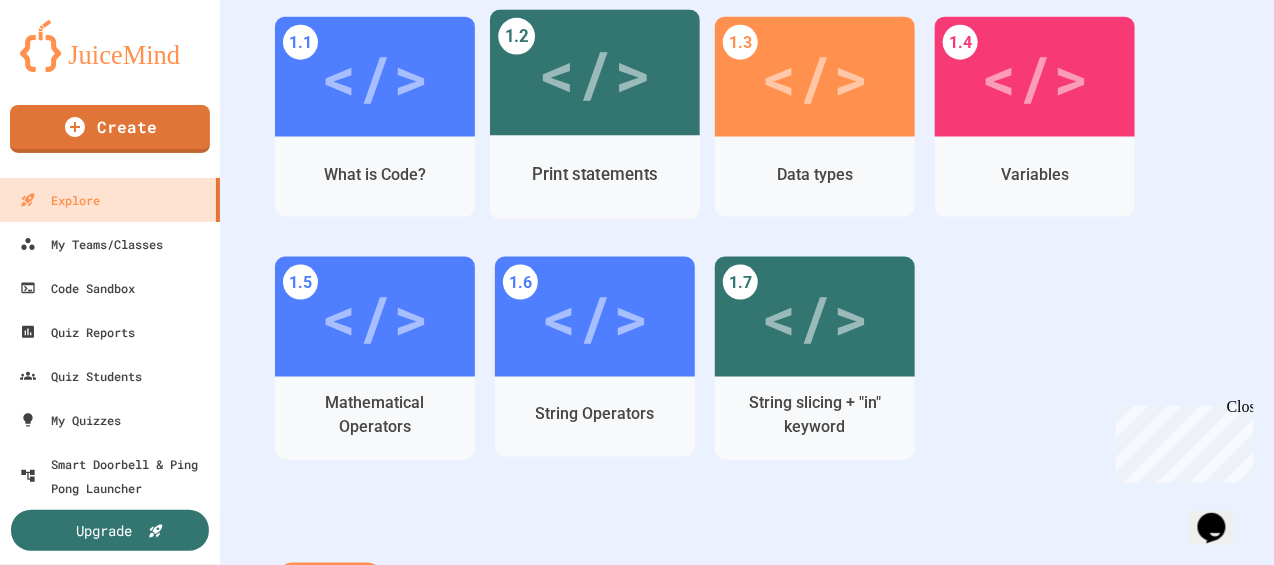 click on "</>" at bounding box center (595, 73) 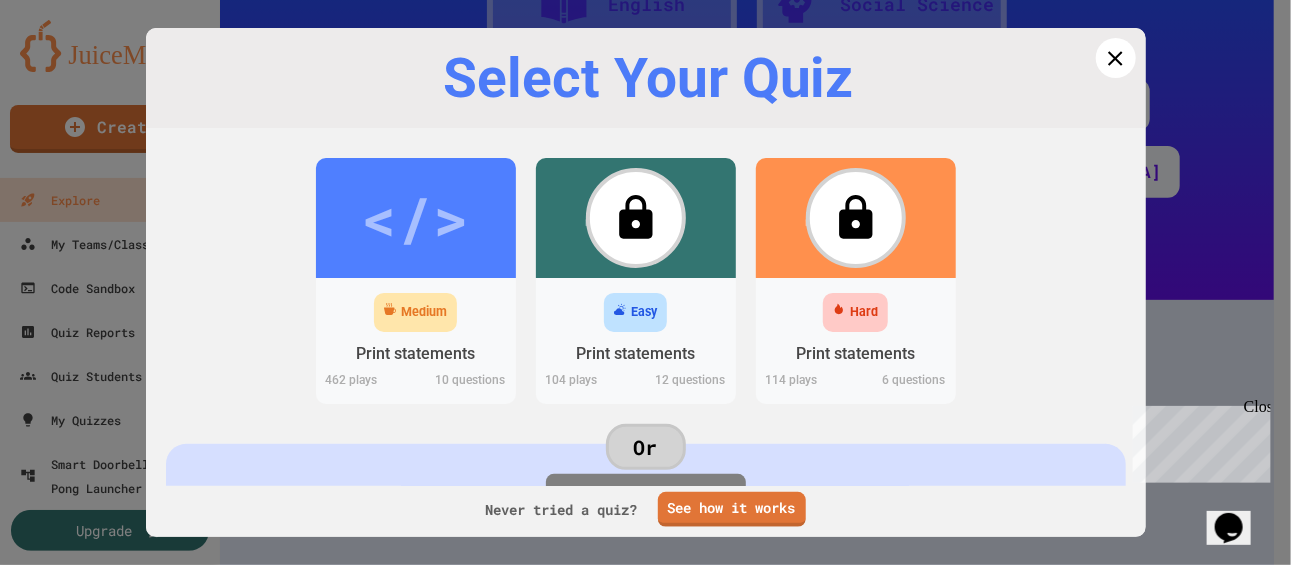scroll, scrollTop: 674, scrollLeft: 0, axis: vertical 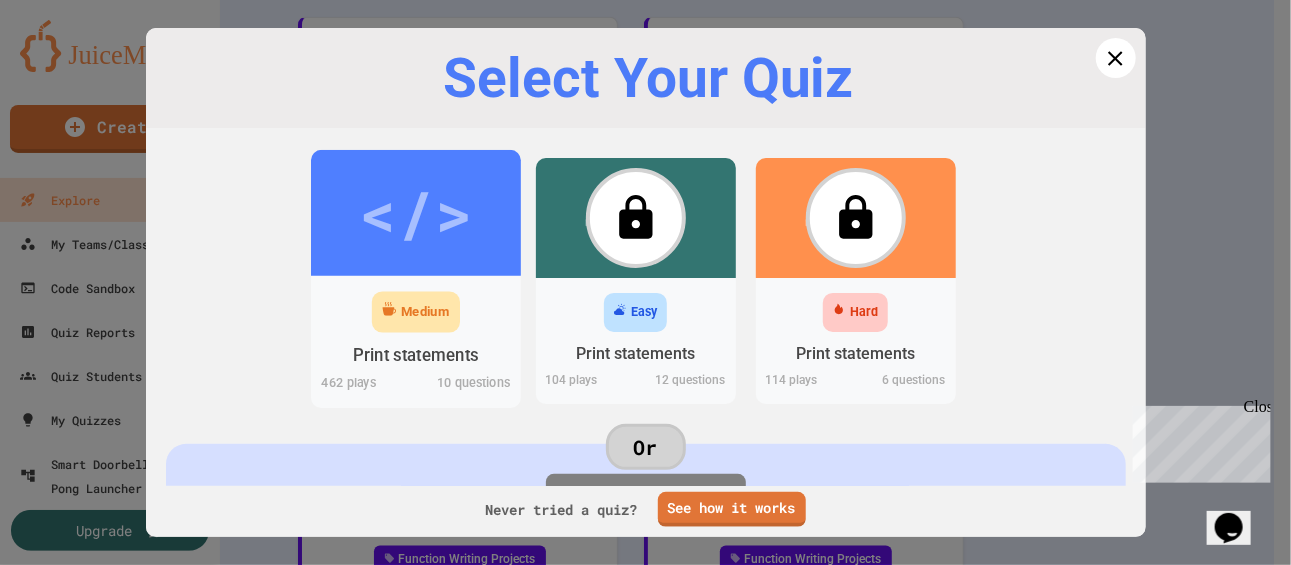 click on "</>" at bounding box center (416, 213) 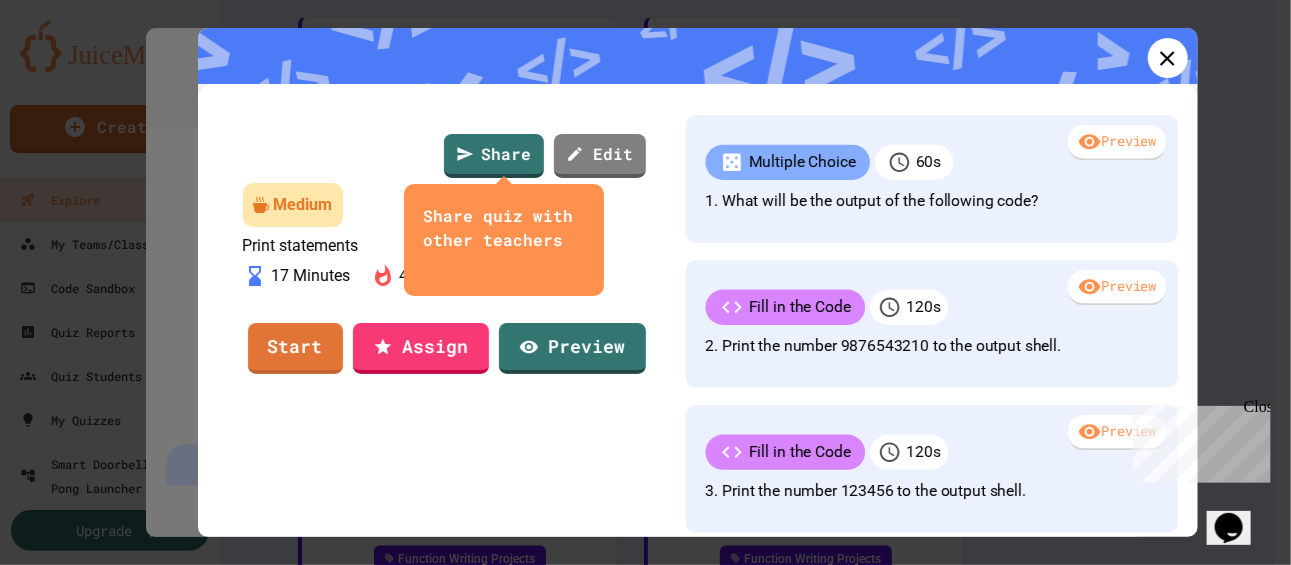 click on "Preview" at bounding box center (1117, 143) 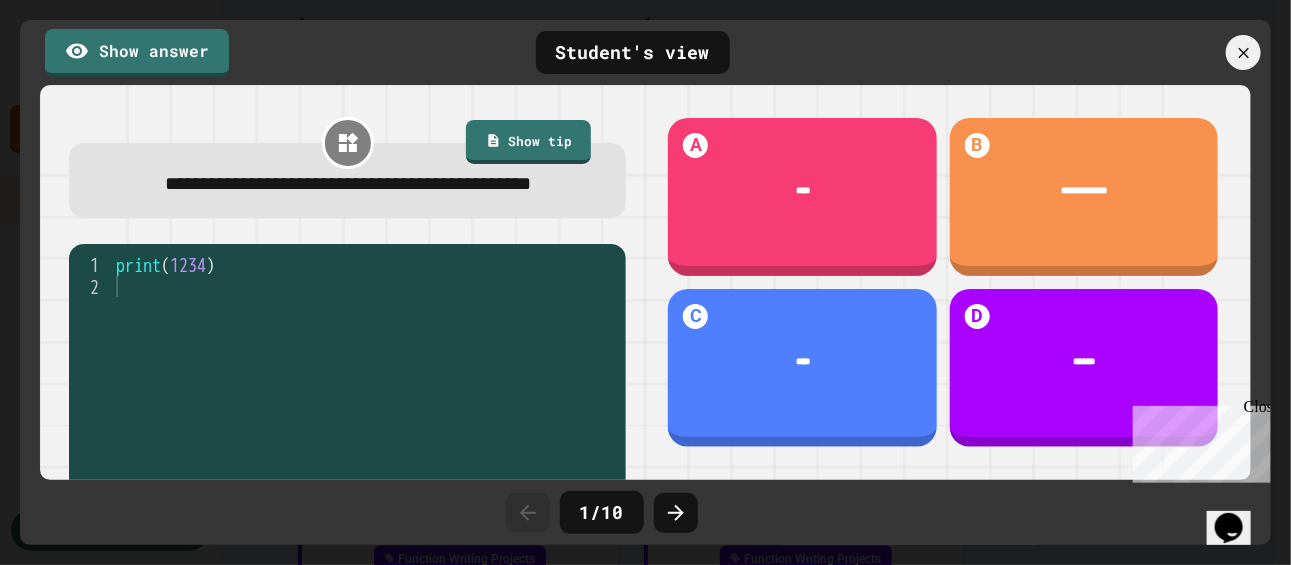 click 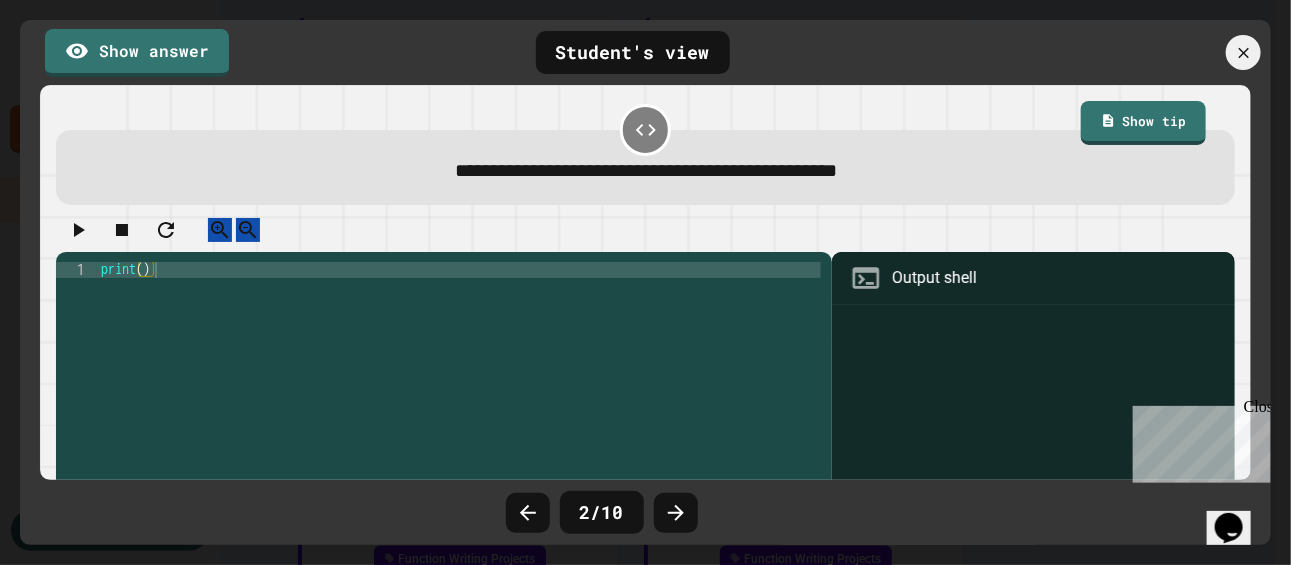 click 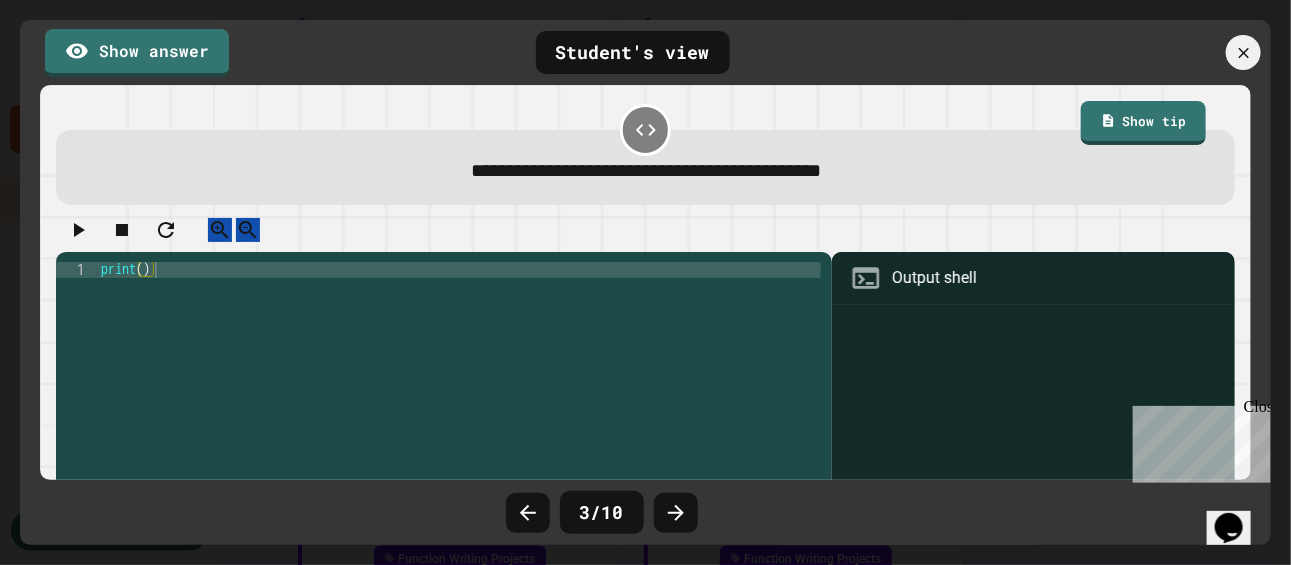 click 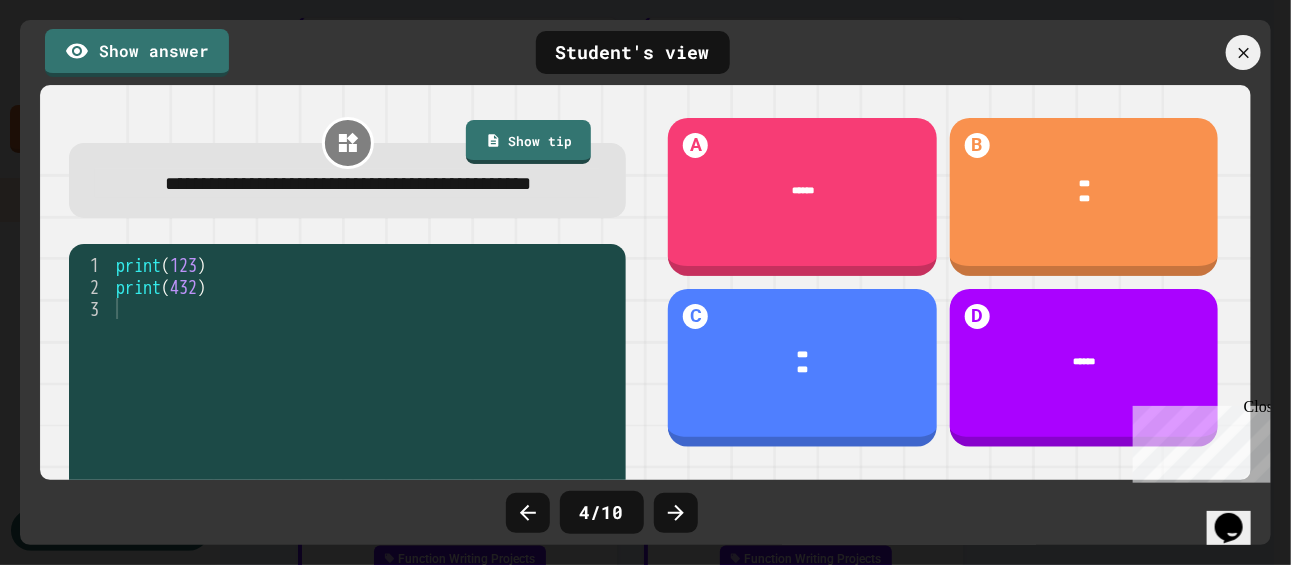 click 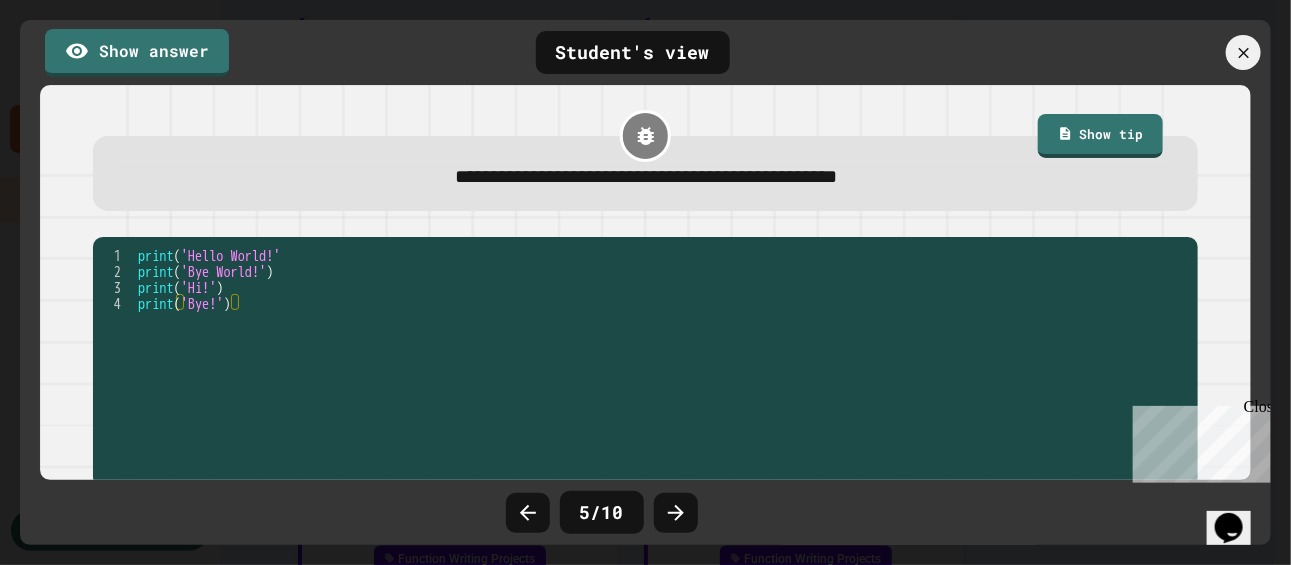 click 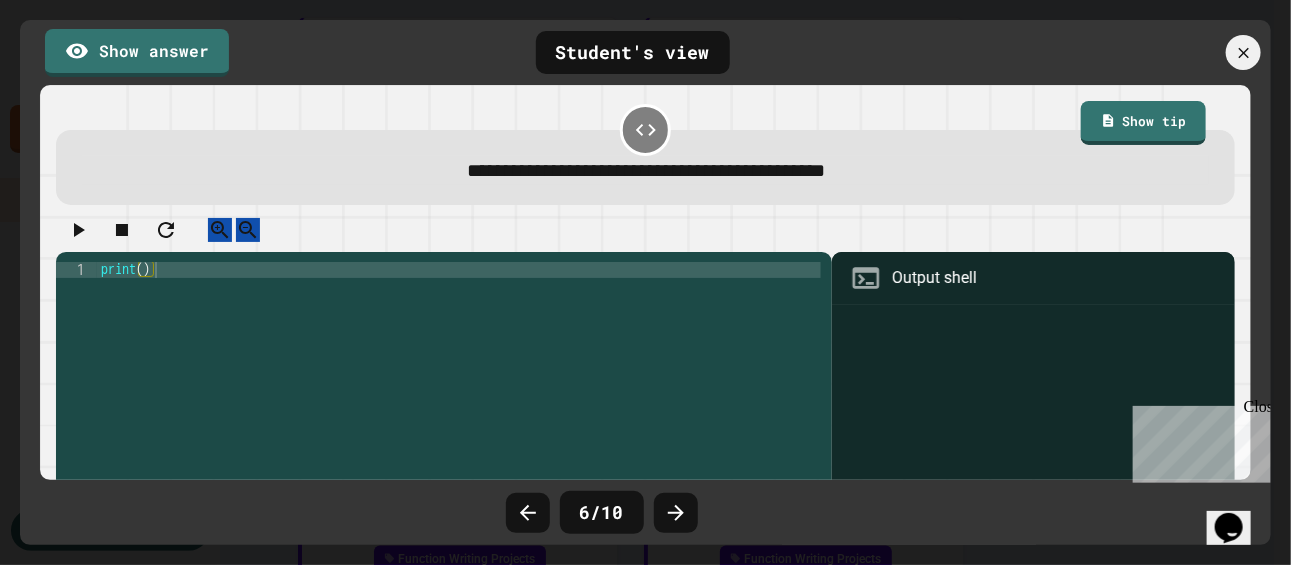 click 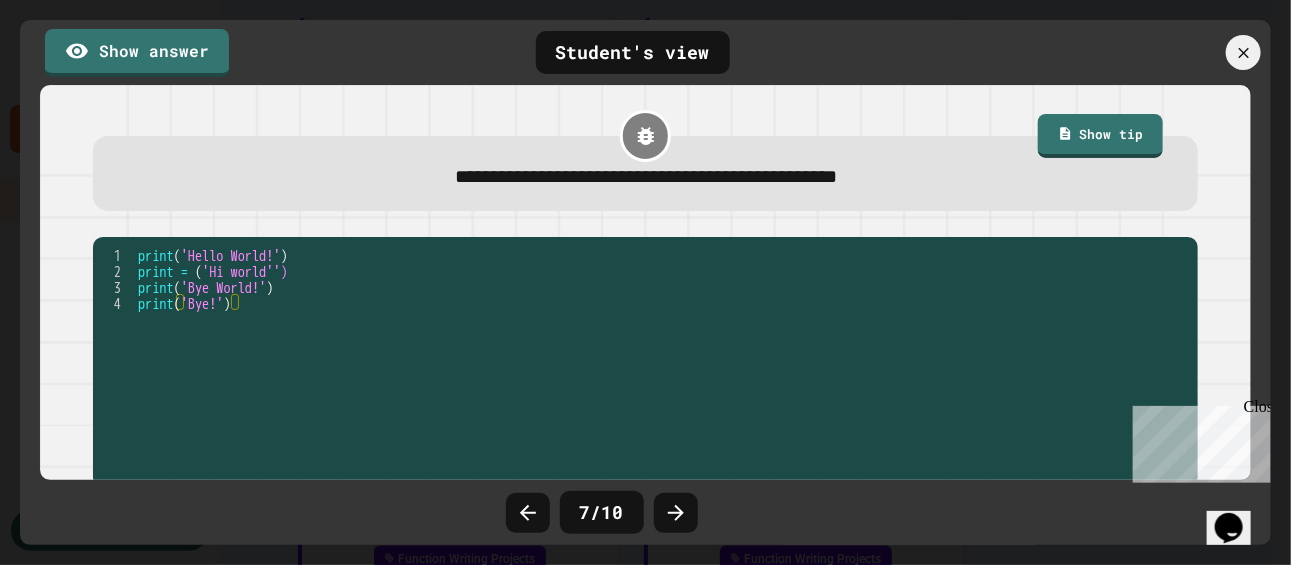 click 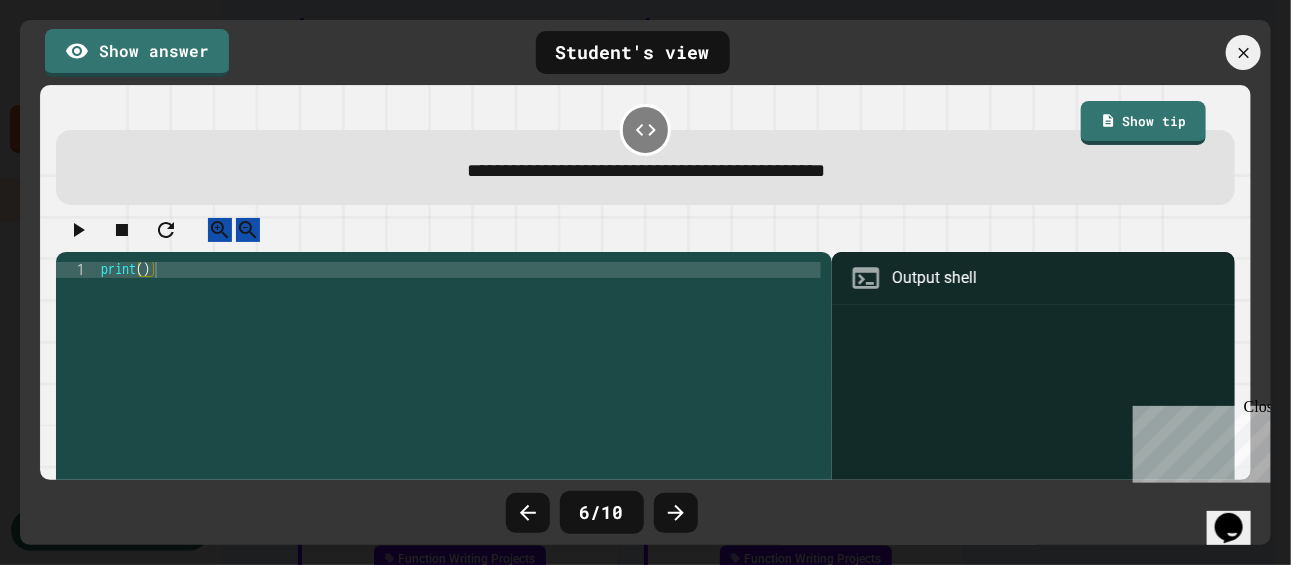 click 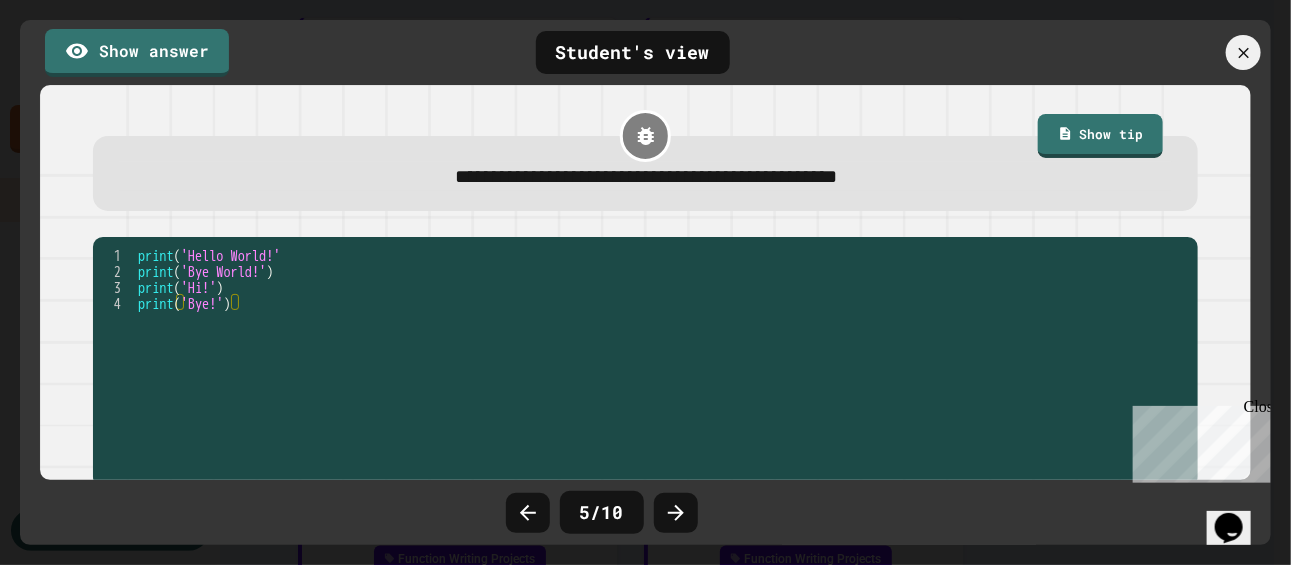 click 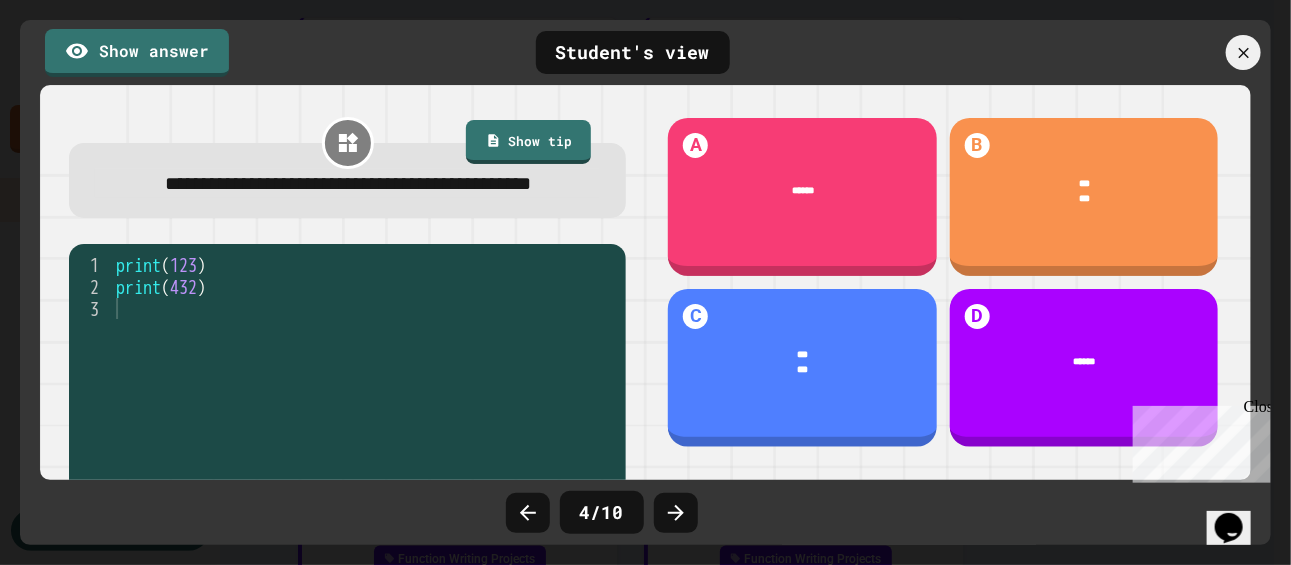 click 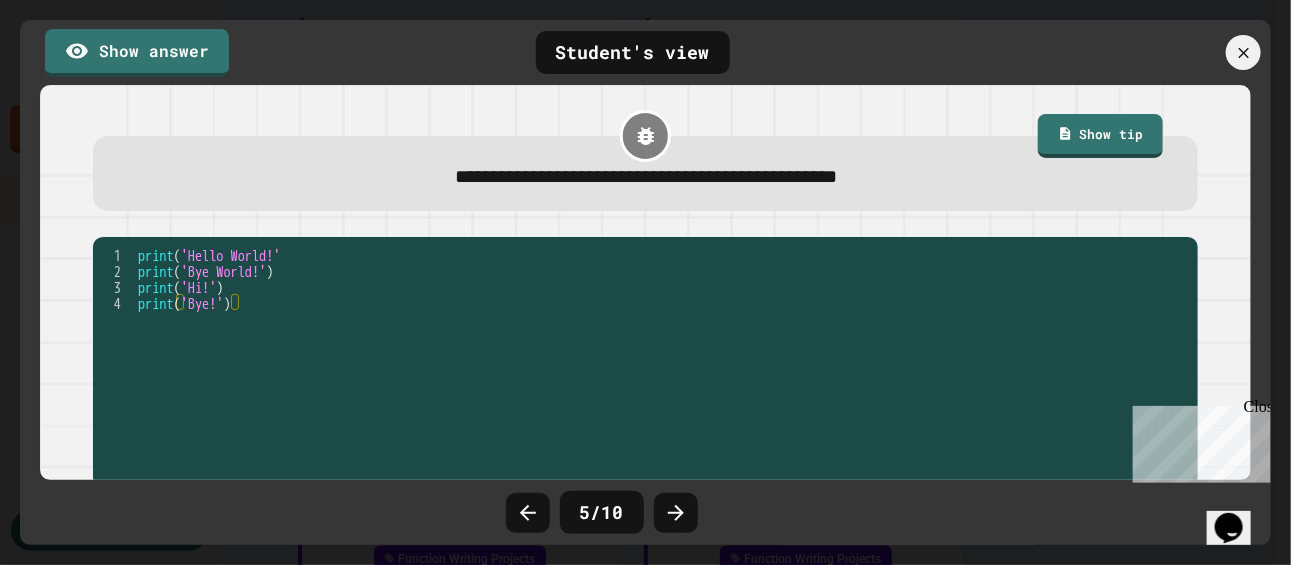 click 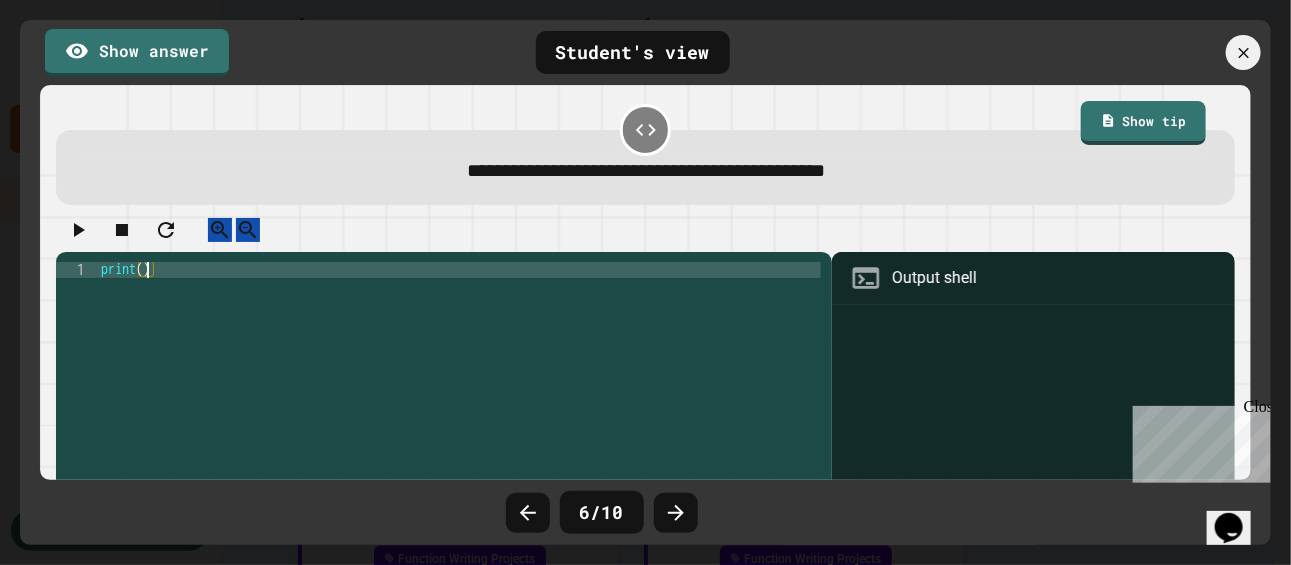 click on "print ( )" at bounding box center [459, 382] 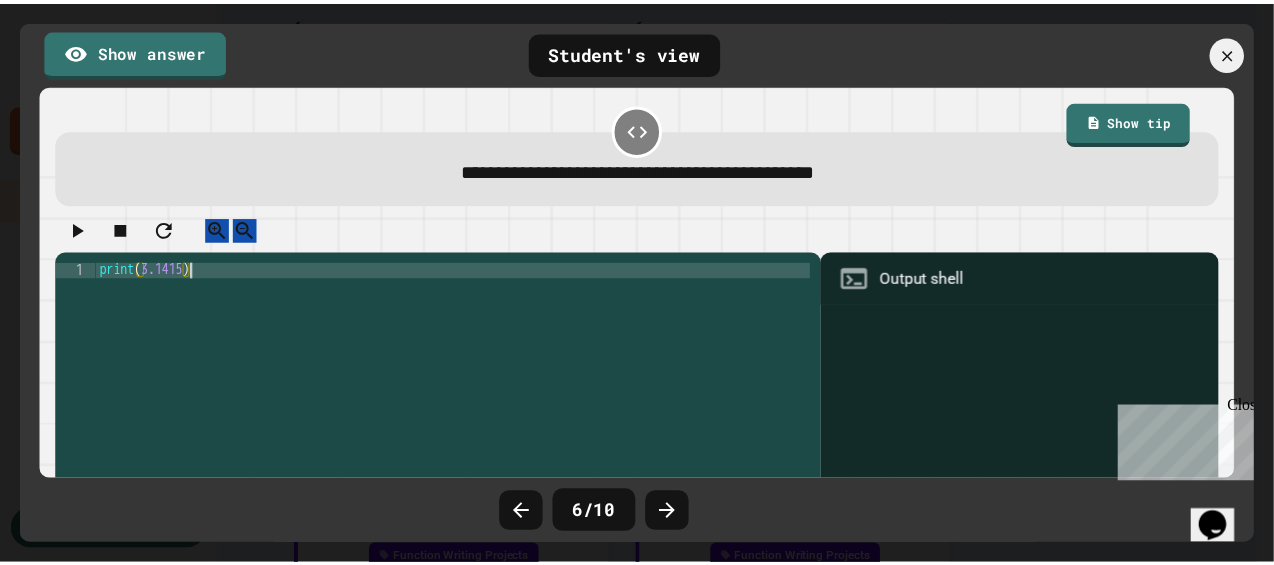 scroll, scrollTop: 0, scrollLeft: 6, axis: horizontal 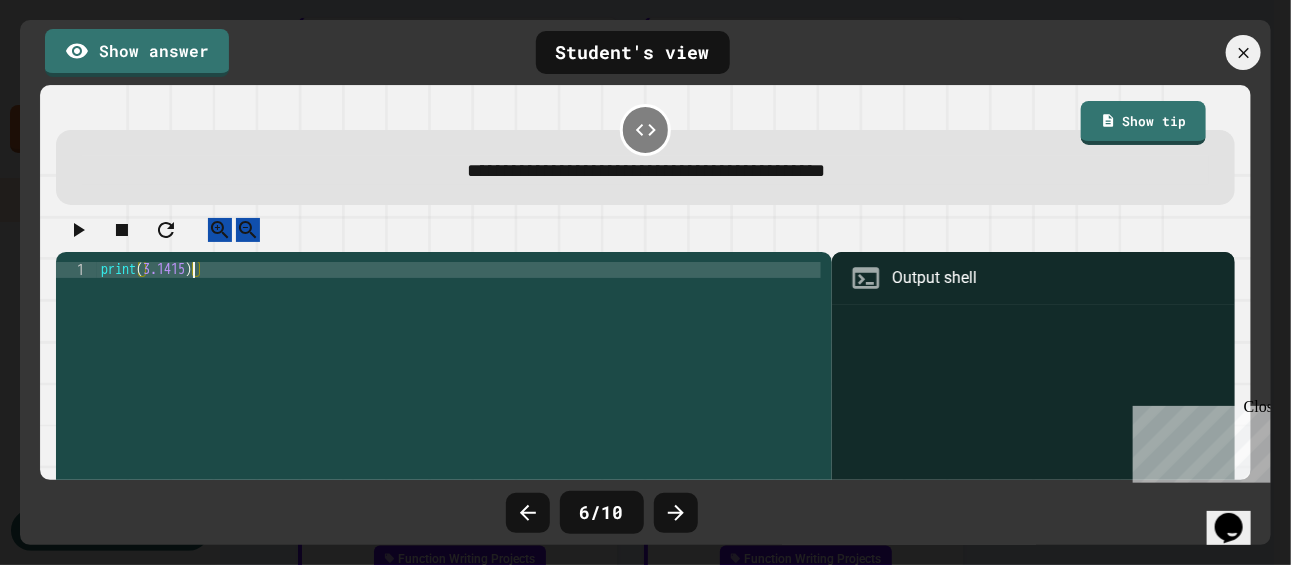 type on "**********" 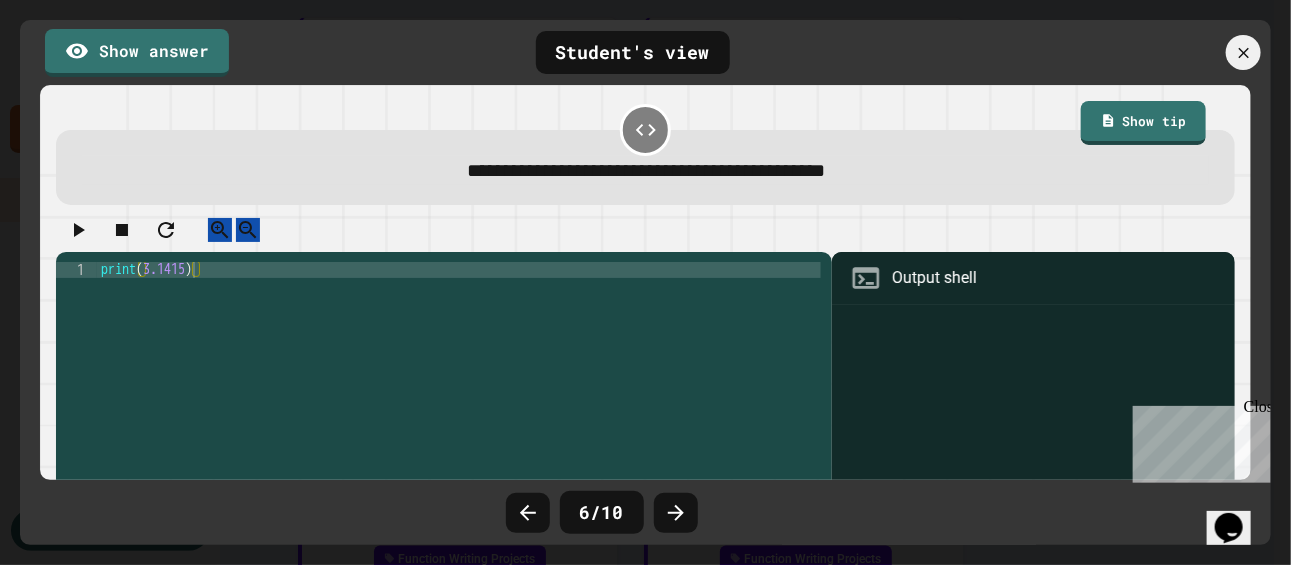 click 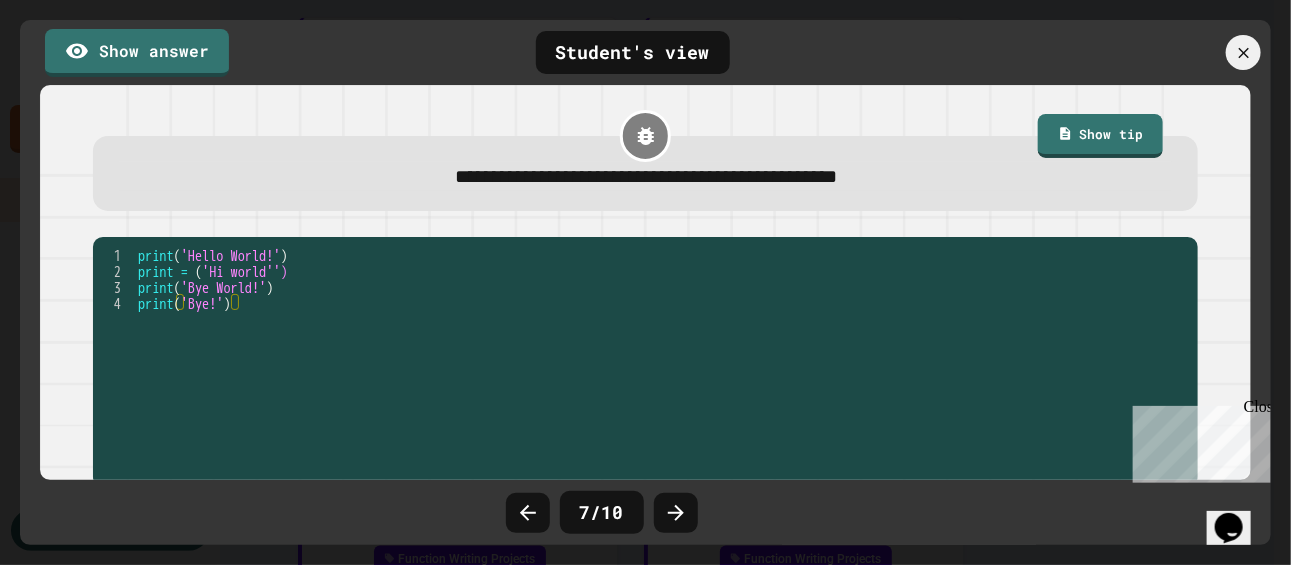 click 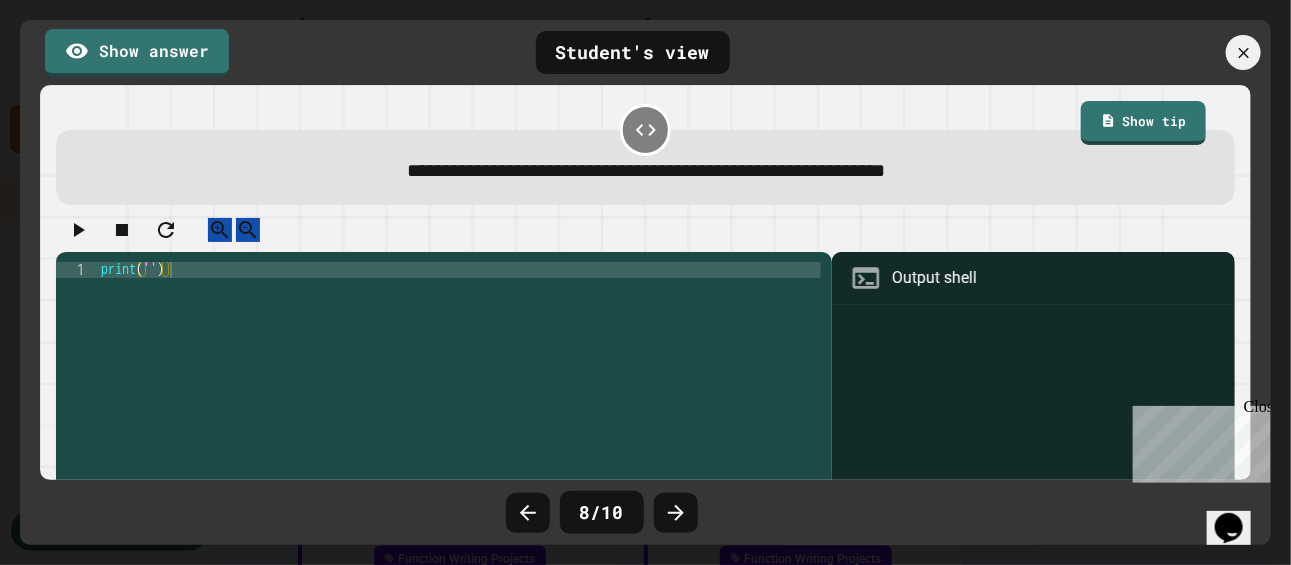 click 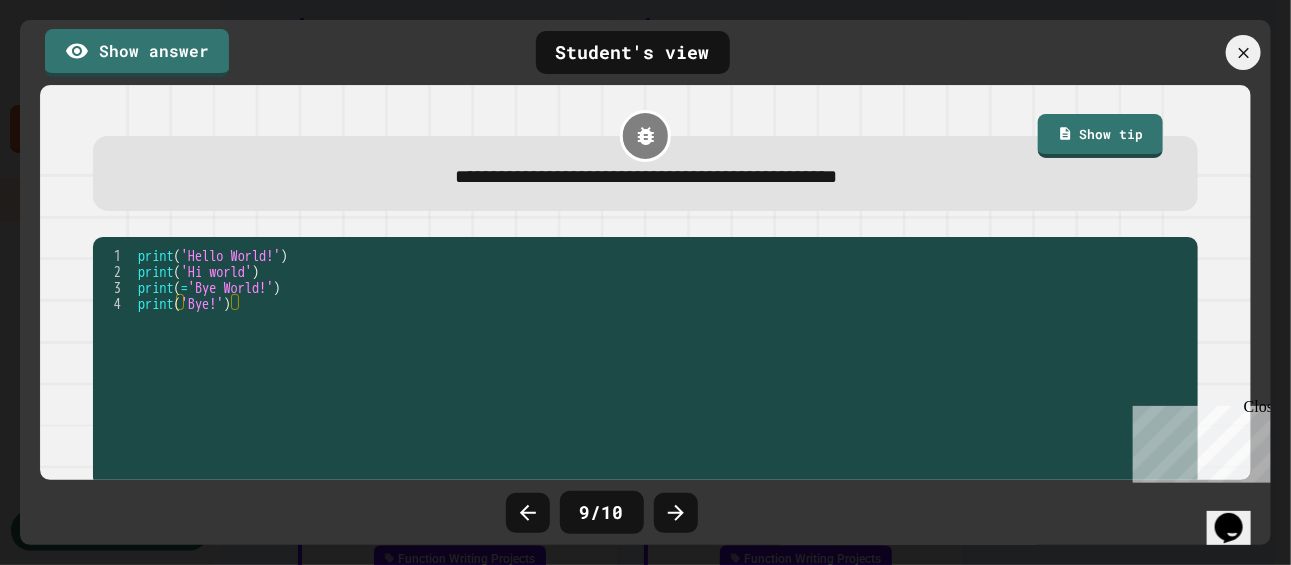 click 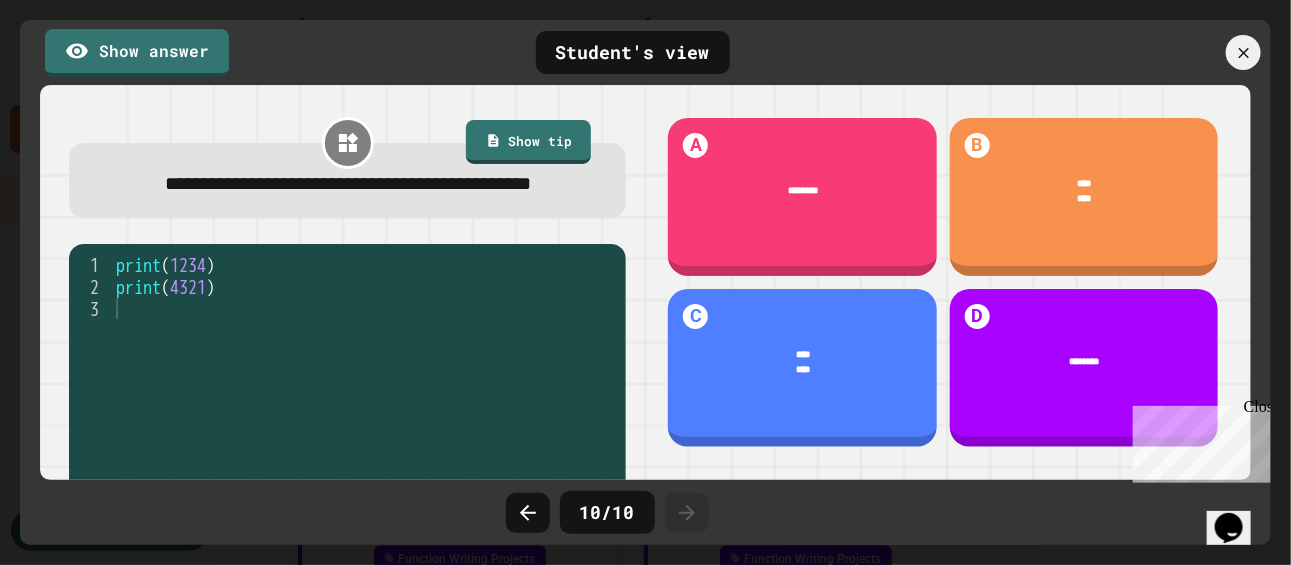 click 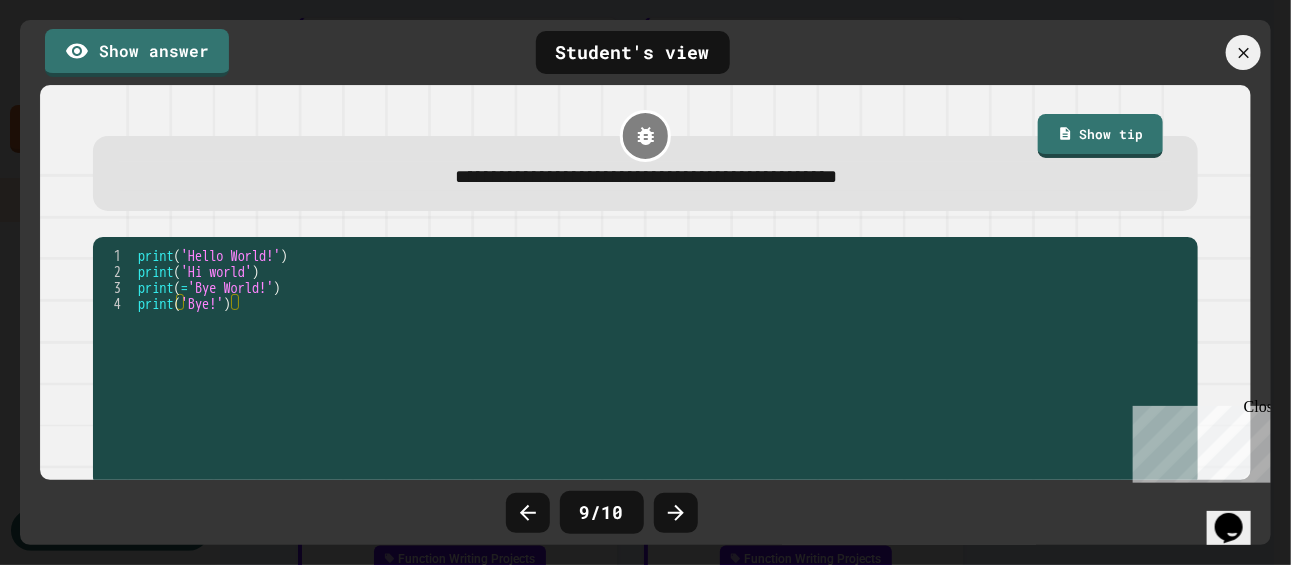 click on "'Hello World!'" at bounding box center (231, 256) 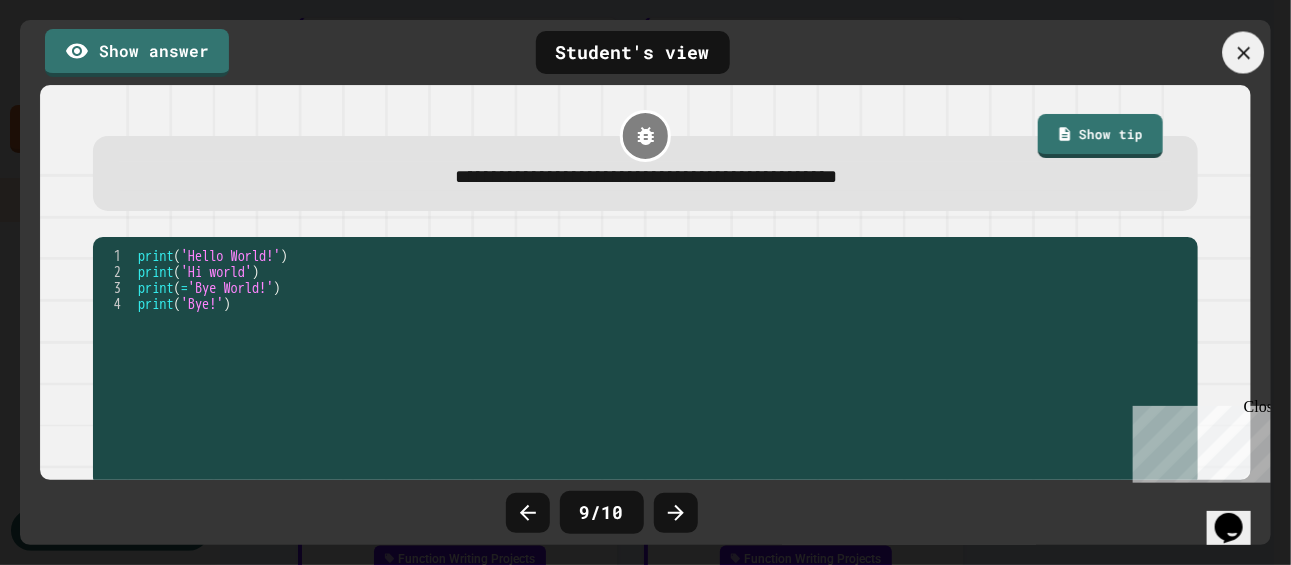 click 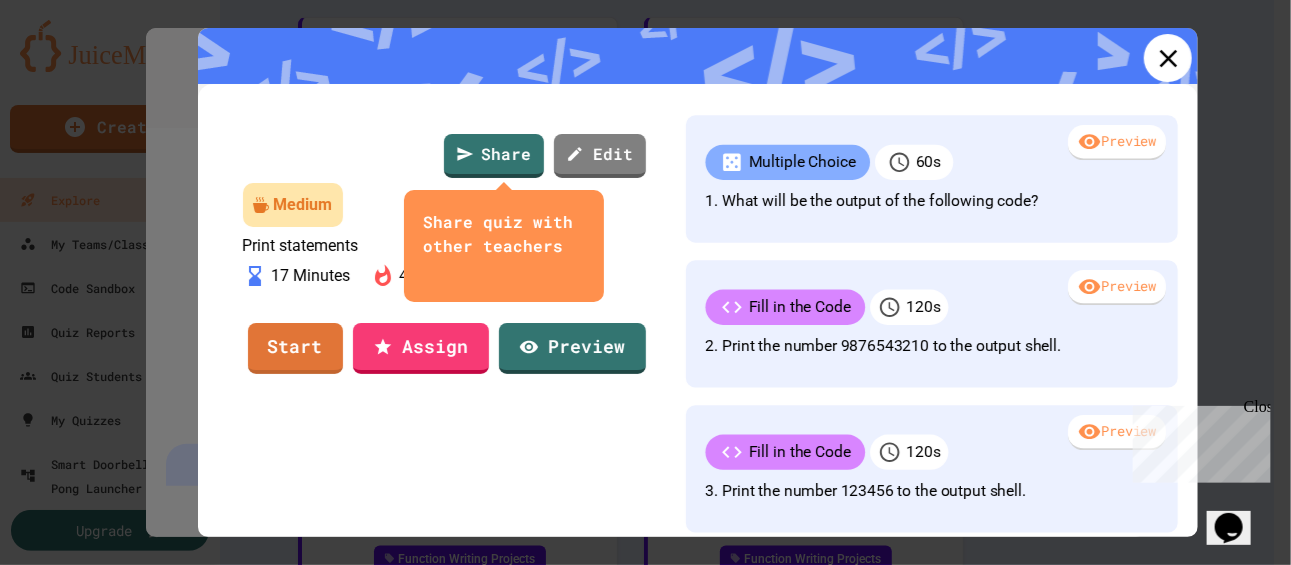 click 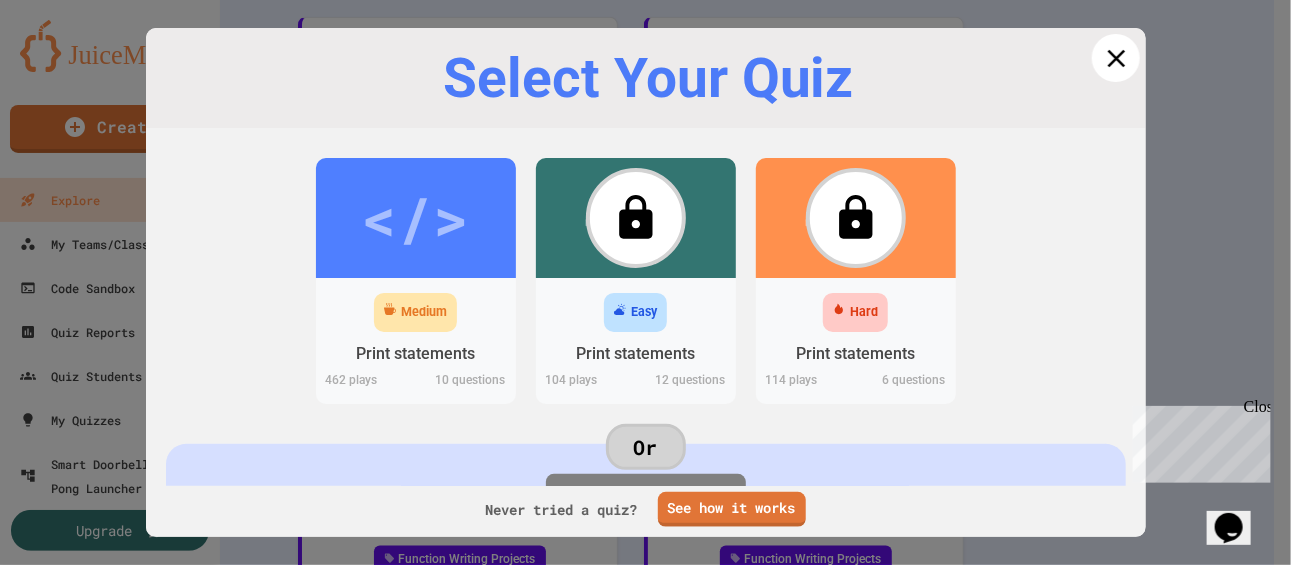 click 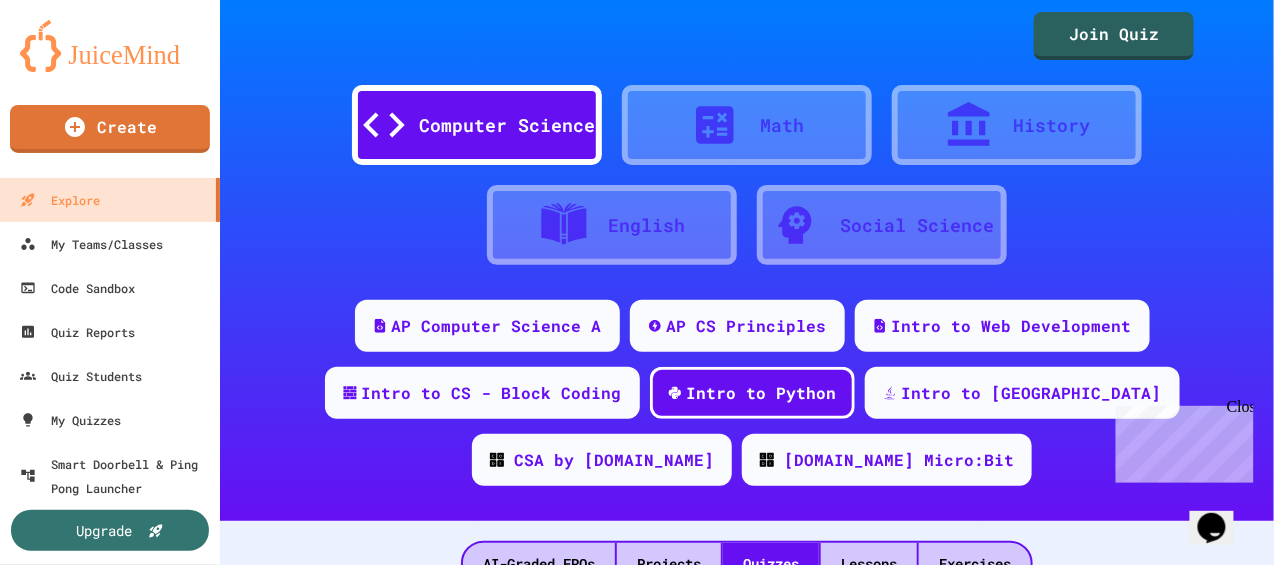 scroll, scrollTop: 2, scrollLeft: 0, axis: vertical 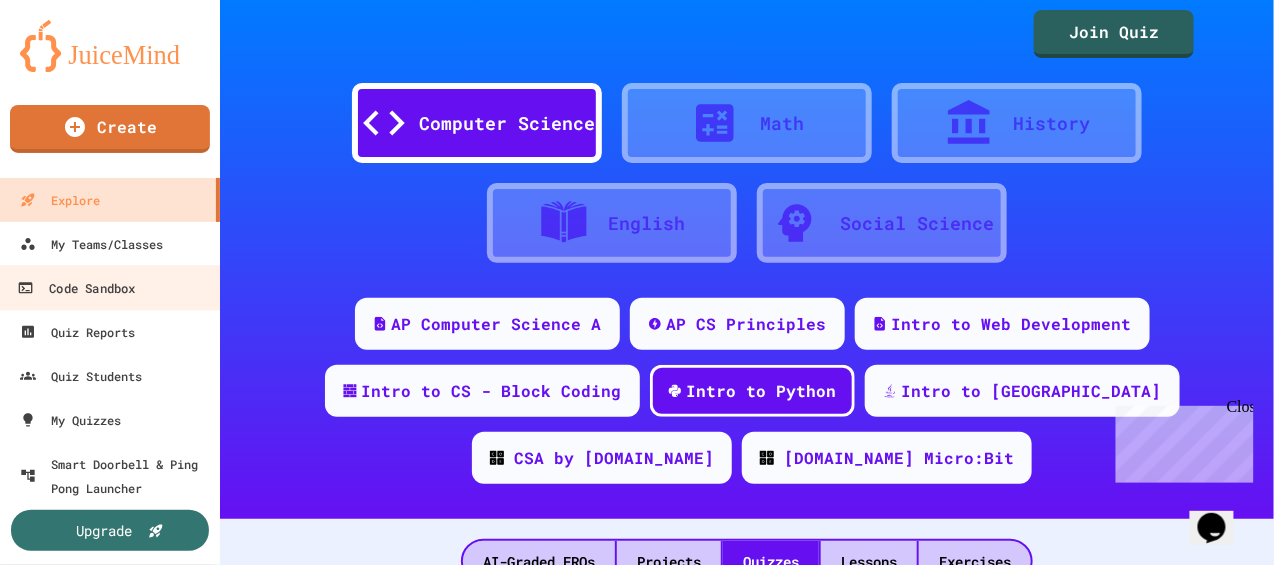 click on "Code Sandbox" at bounding box center (76, 288) 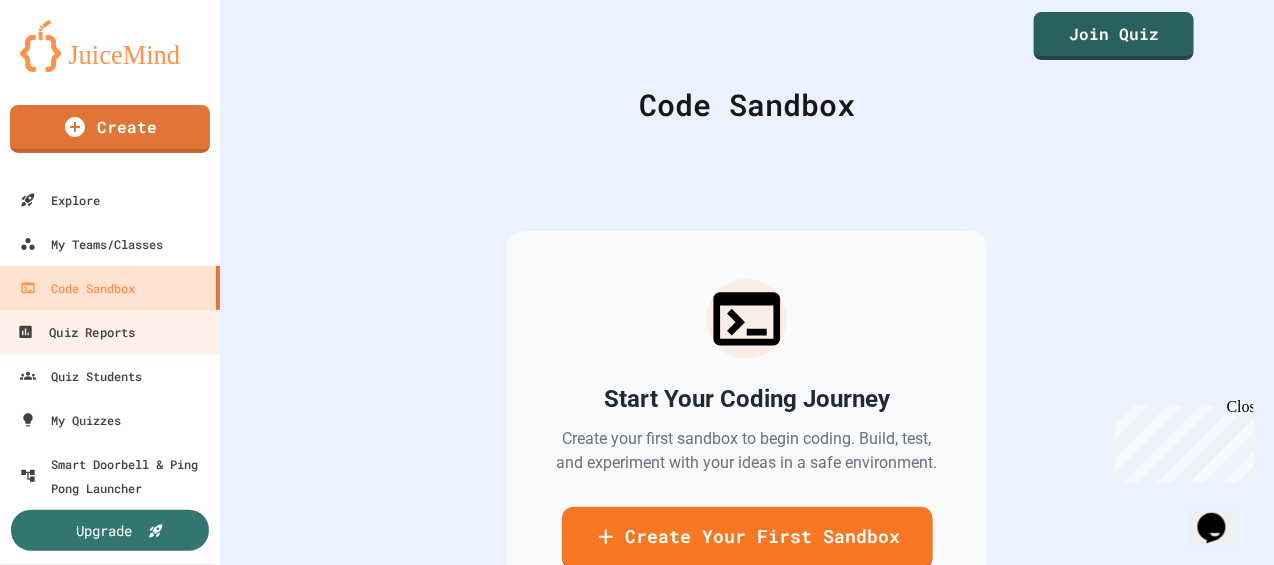 click on "Quiz Reports" at bounding box center (76, 332) 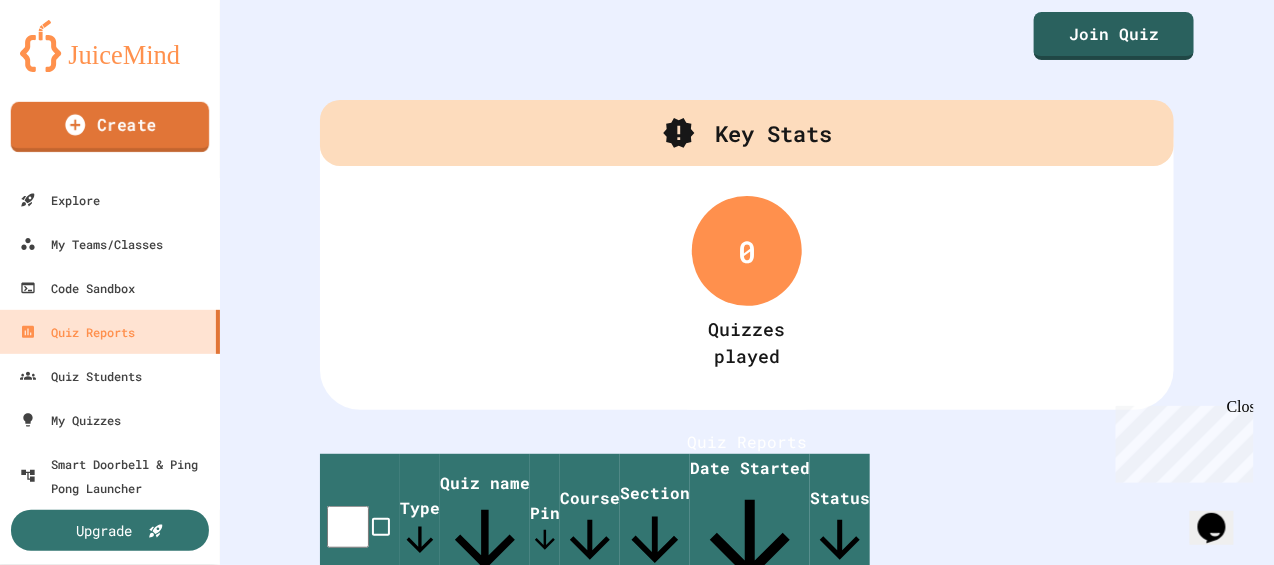 click 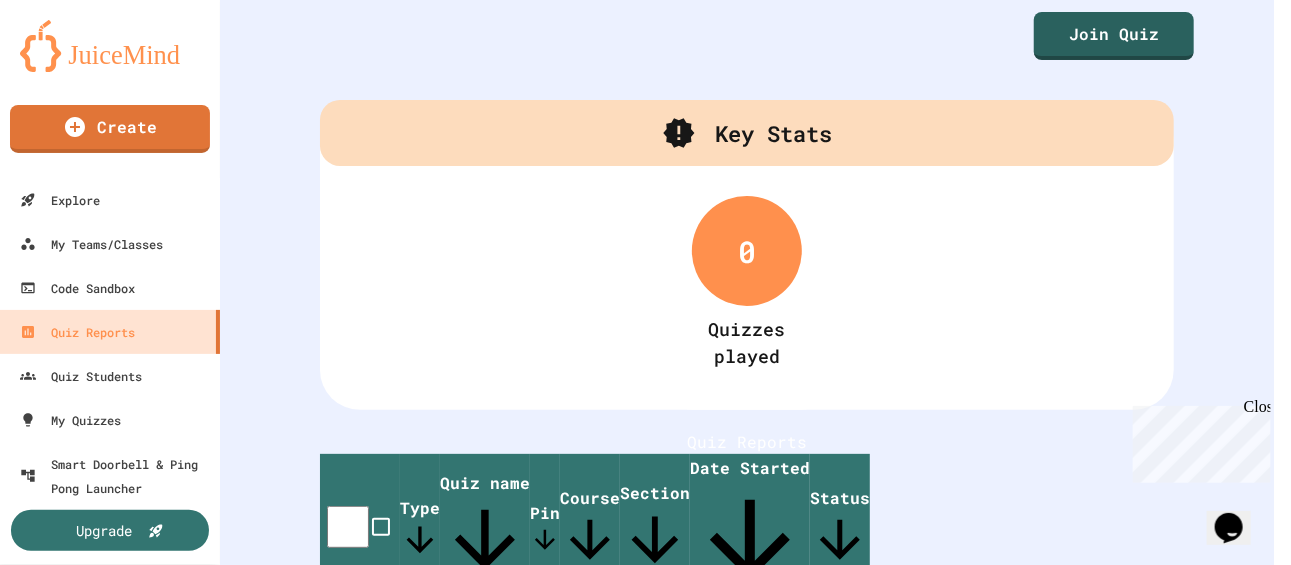 drag, startPoint x: 484, startPoint y: 400, endPoint x: 469, endPoint y: 408, distance: 17 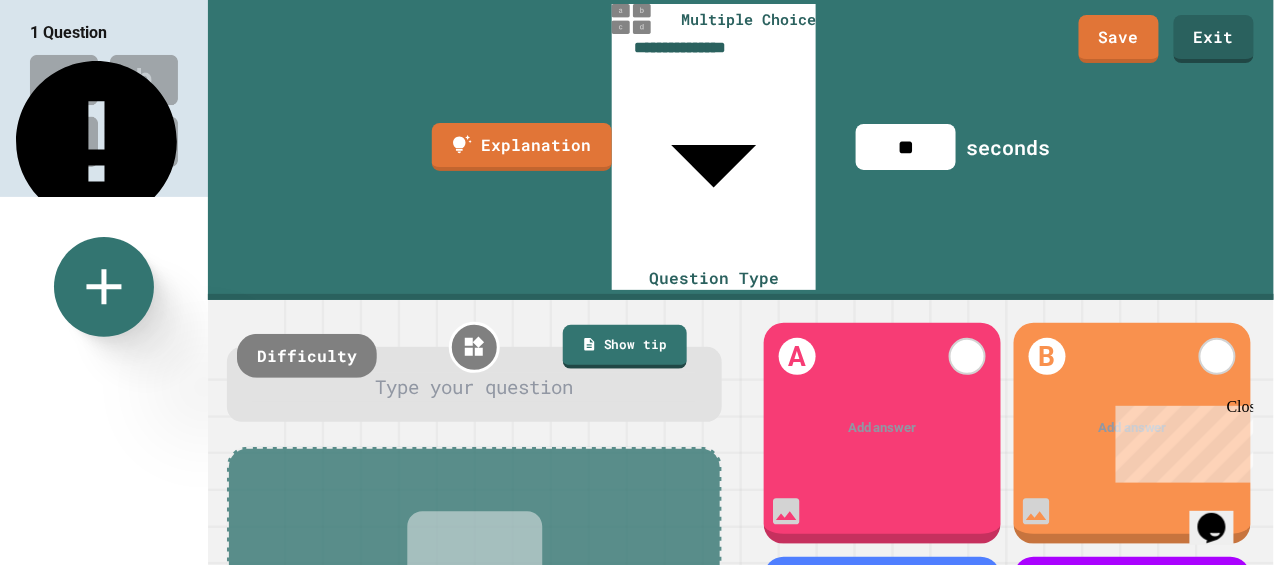 click 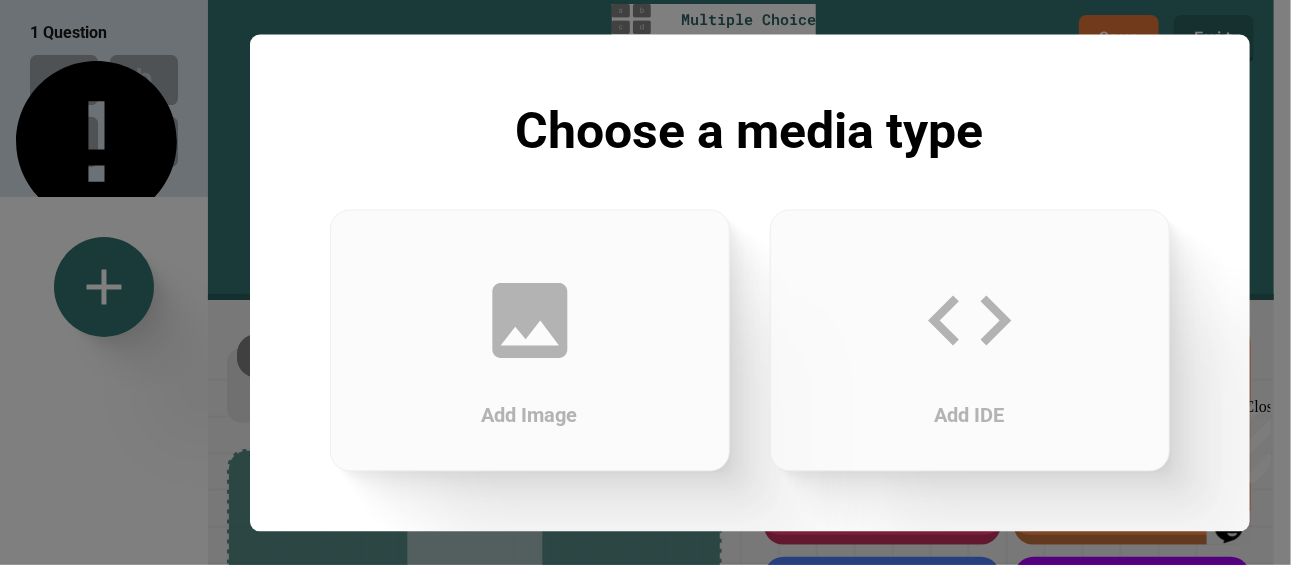 click 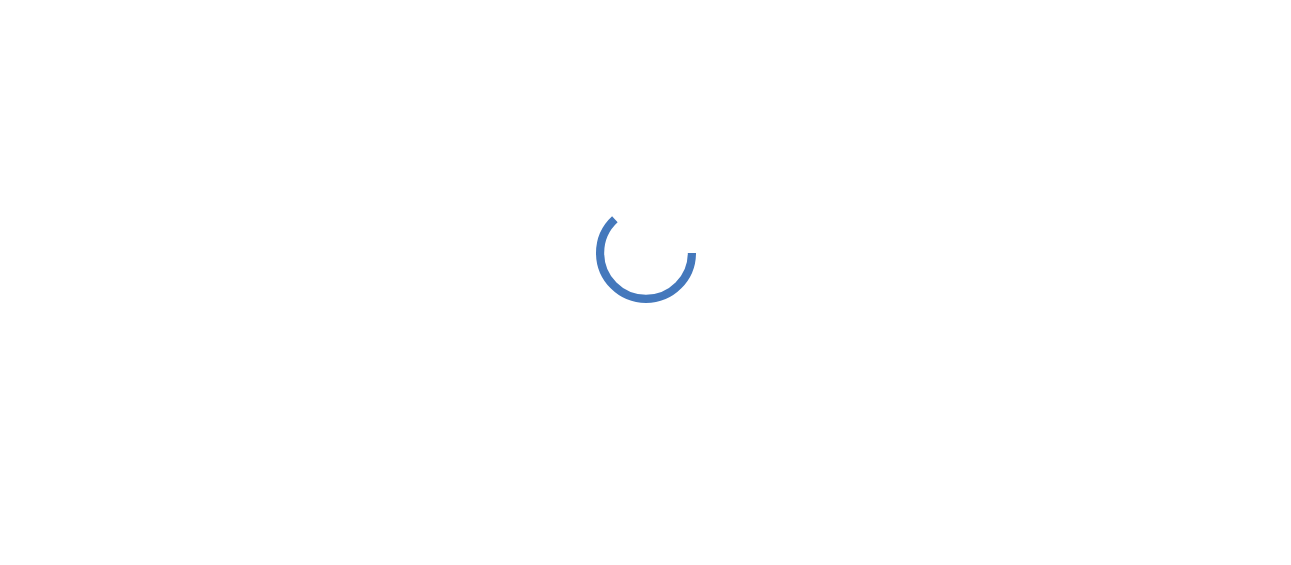 scroll, scrollTop: 0, scrollLeft: 0, axis: both 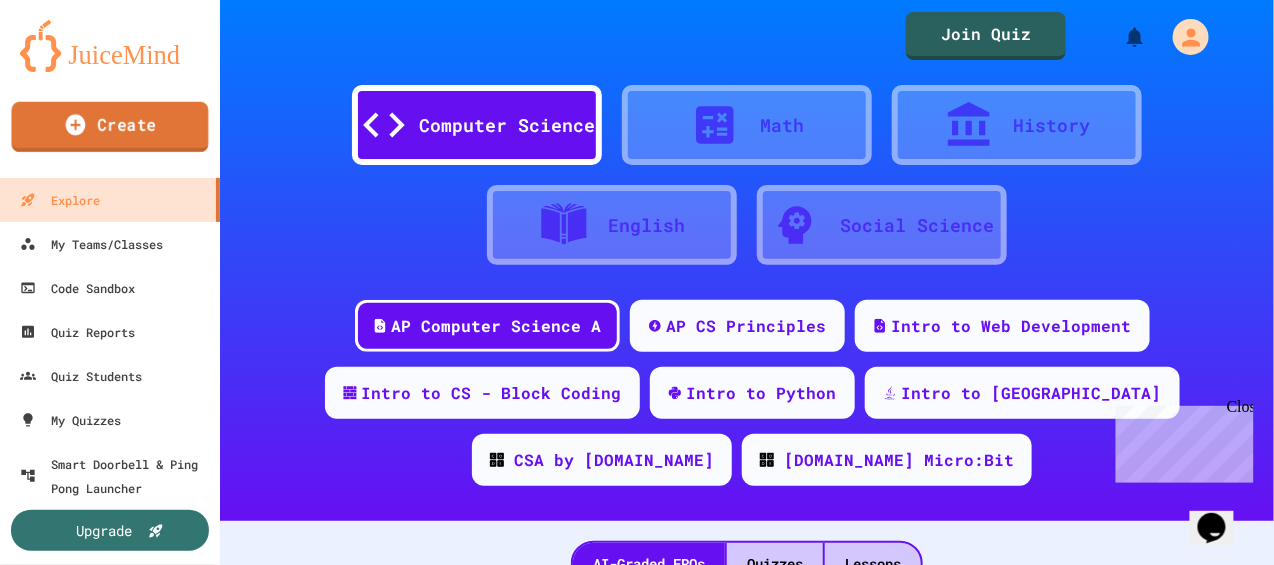 click on "Create" at bounding box center [109, 127] 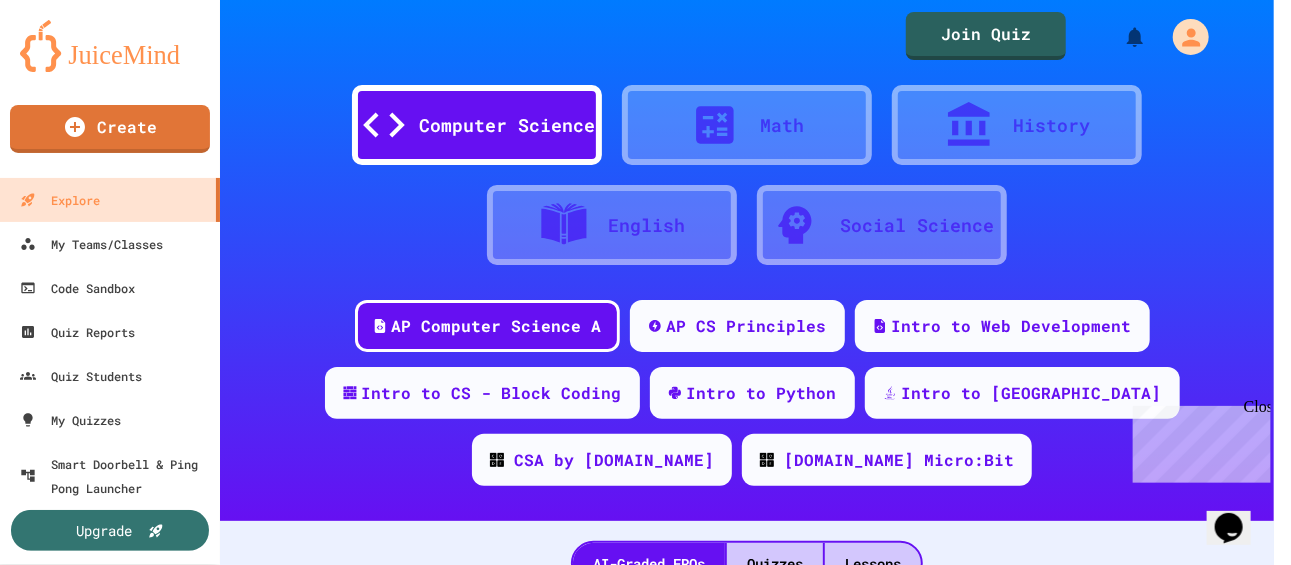 click at bounding box center [89, 923] 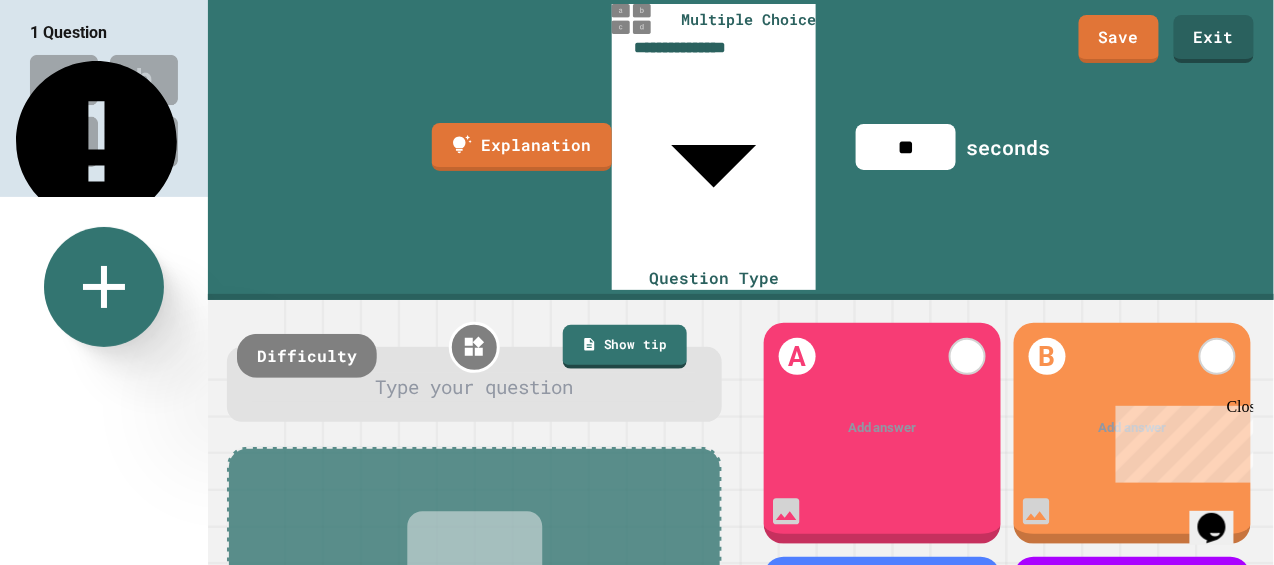 click 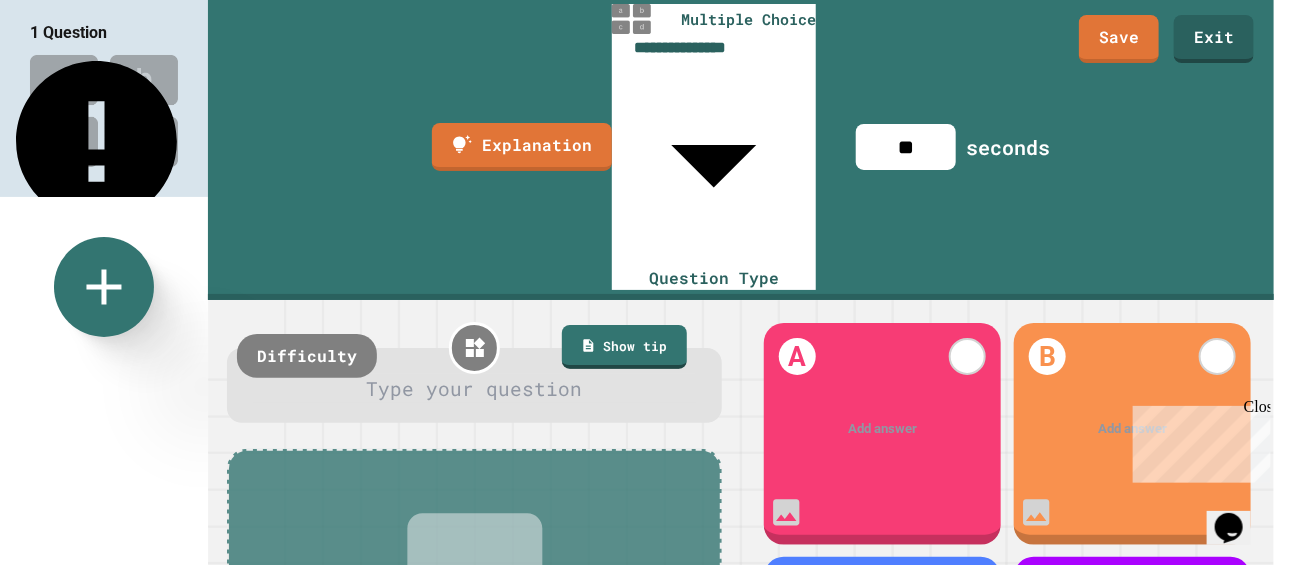 click on "Fill In The Code" at bounding box center (475, 799) 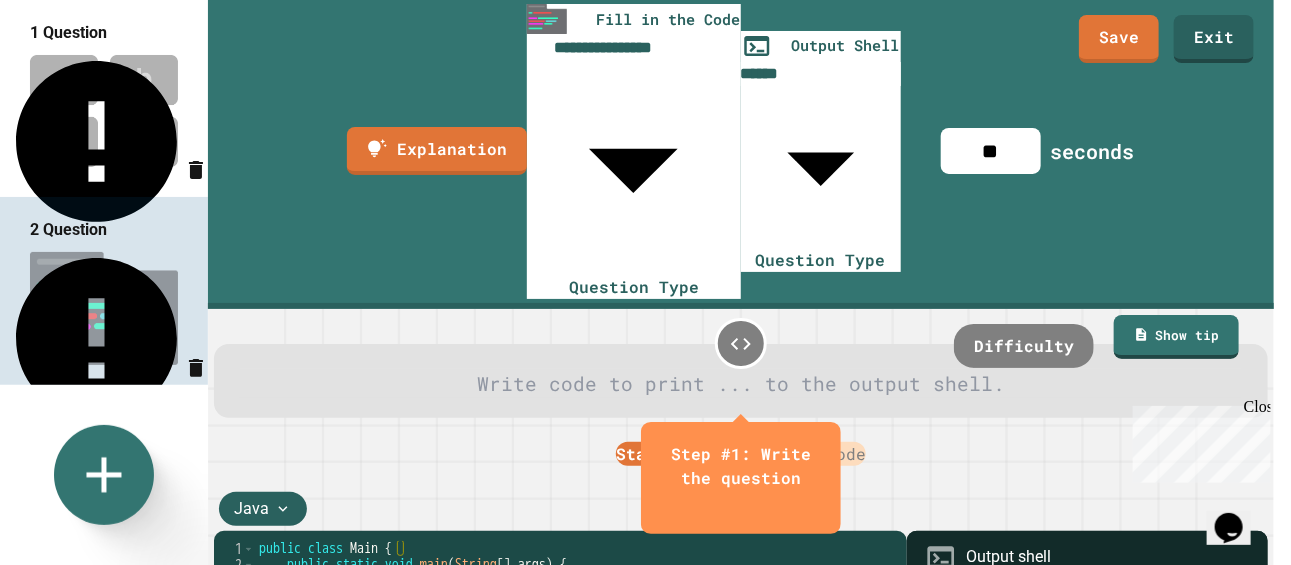 click on "**********" at bounding box center (645, 282) 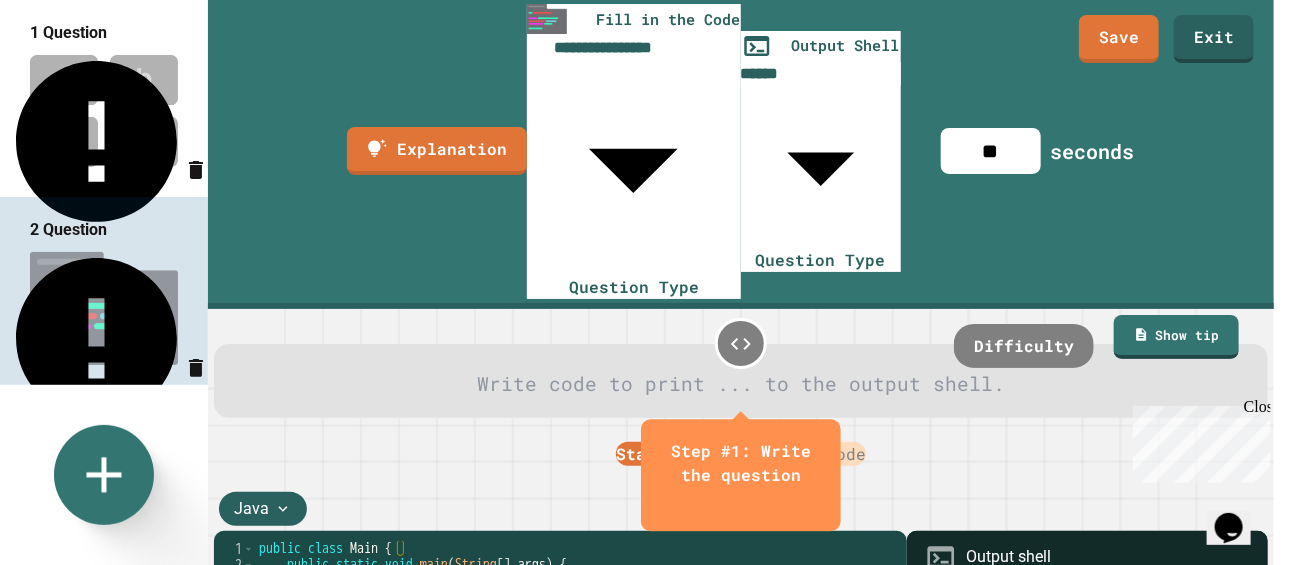 click at bounding box center [637, 567] 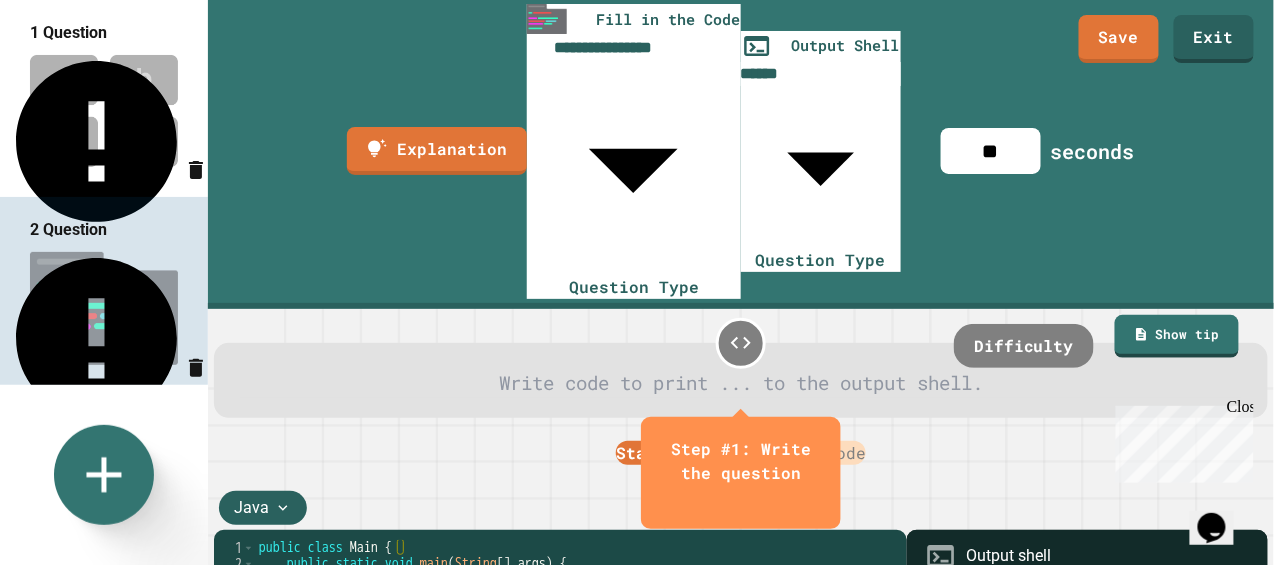 click at bounding box center (1087, 603) 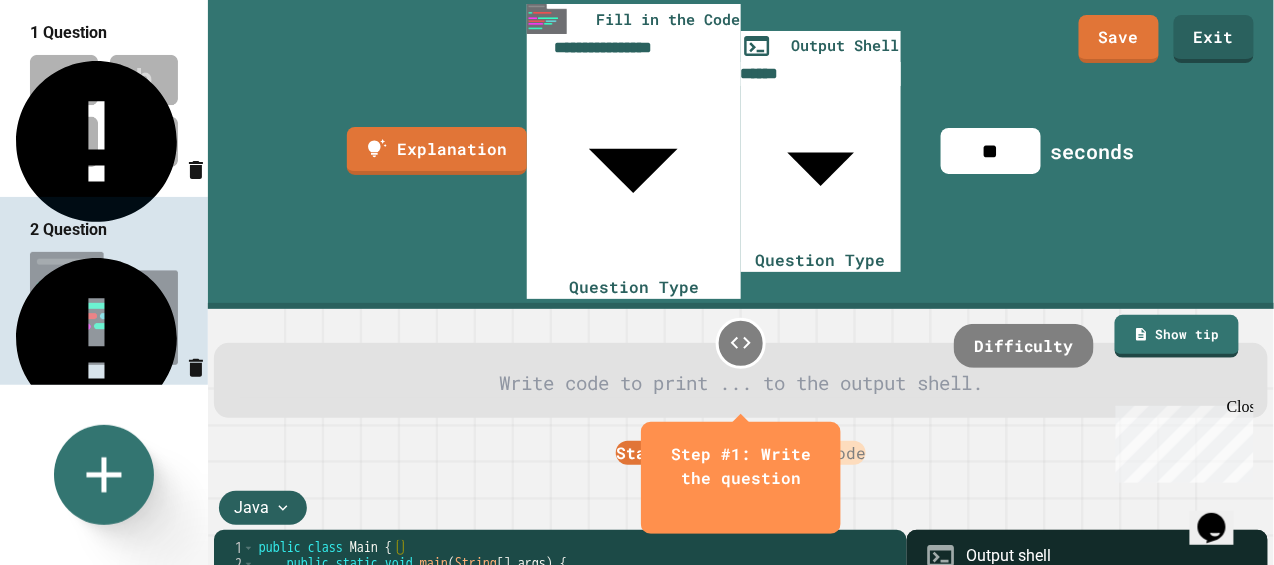 click on "Starter Code Solution Code" at bounding box center [741, 452] 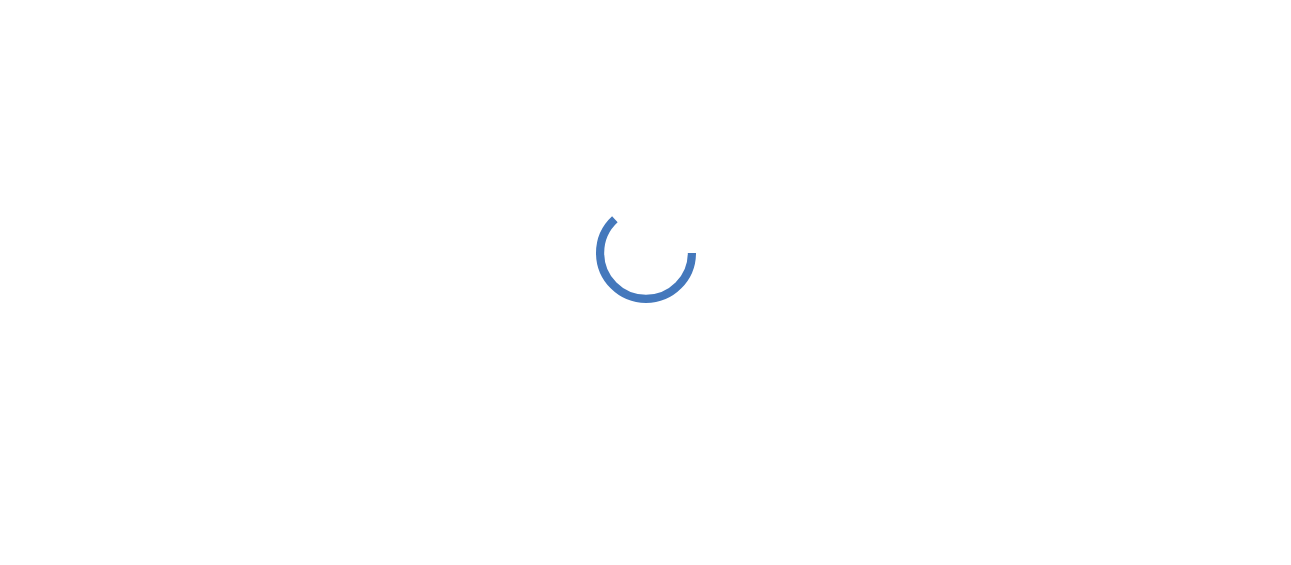 scroll, scrollTop: 0, scrollLeft: 0, axis: both 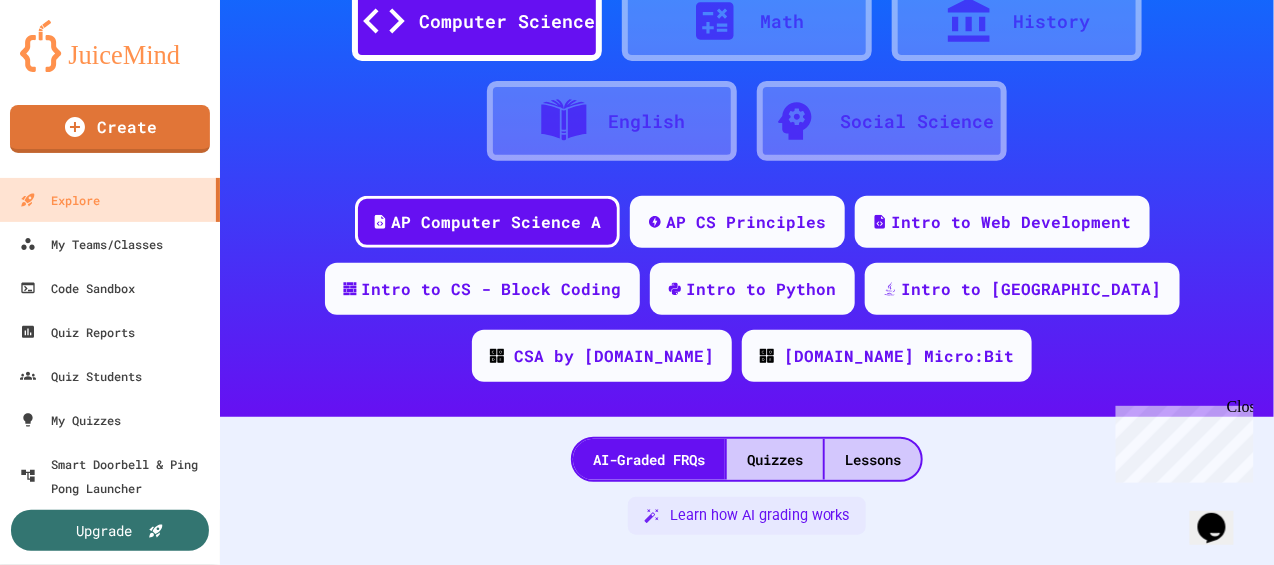 click on "[DOMAIN_NAME] Micro:Bit" at bounding box center (899, 356) 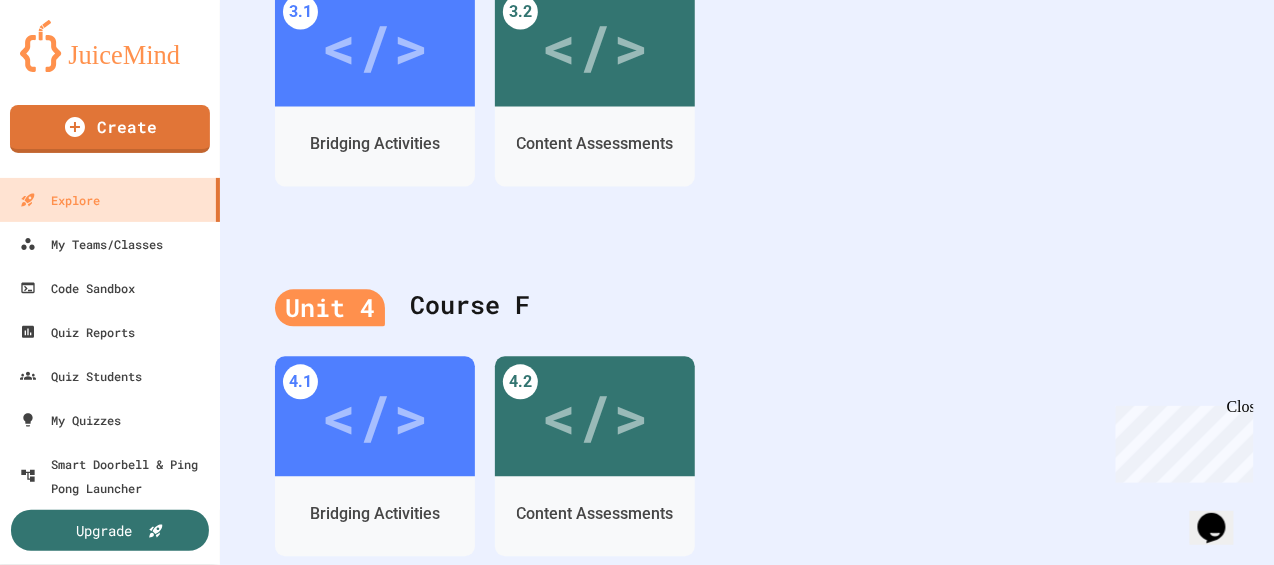 scroll, scrollTop: 1083, scrollLeft: 0, axis: vertical 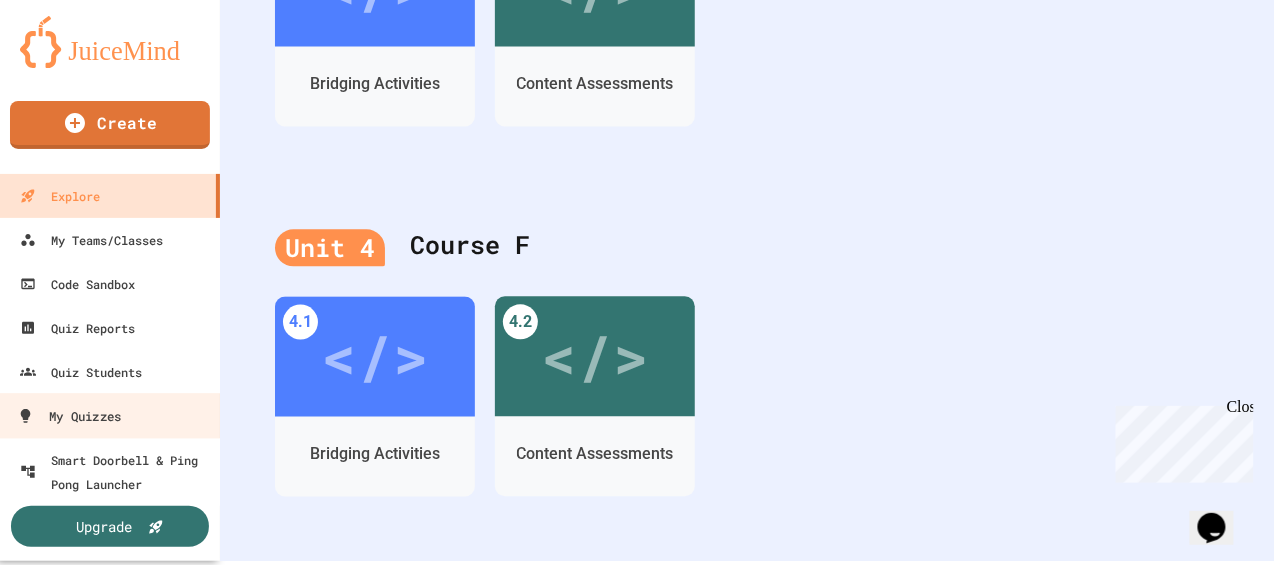 click on "My Quizzes" at bounding box center (69, 416) 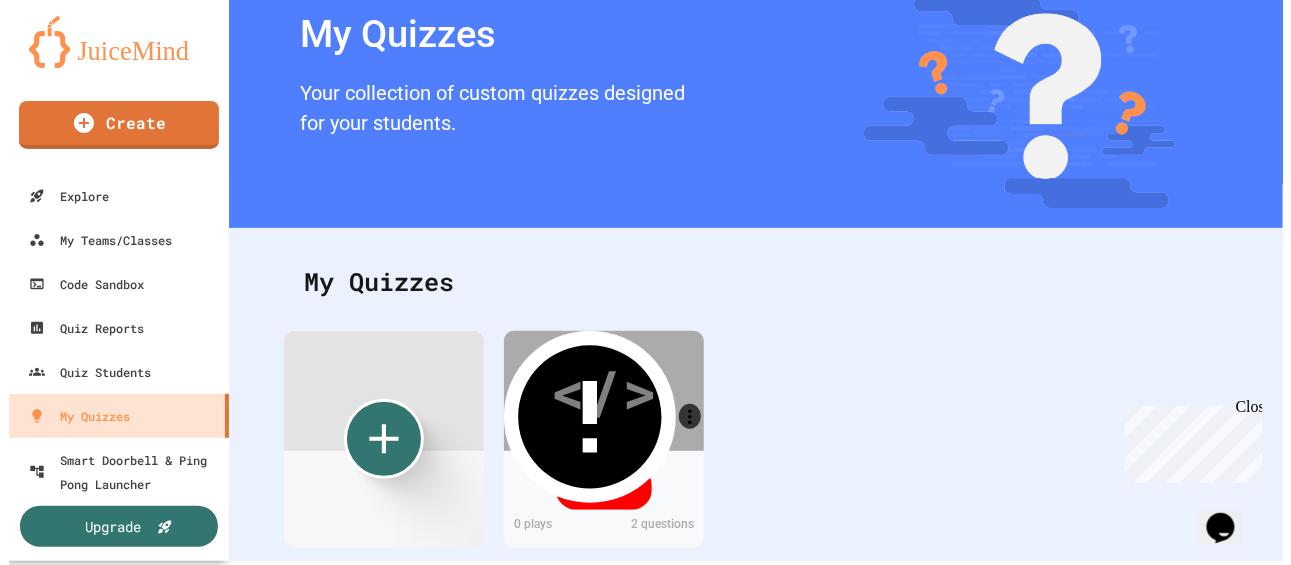 scroll, scrollTop: 135, scrollLeft: 0, axis: vertical 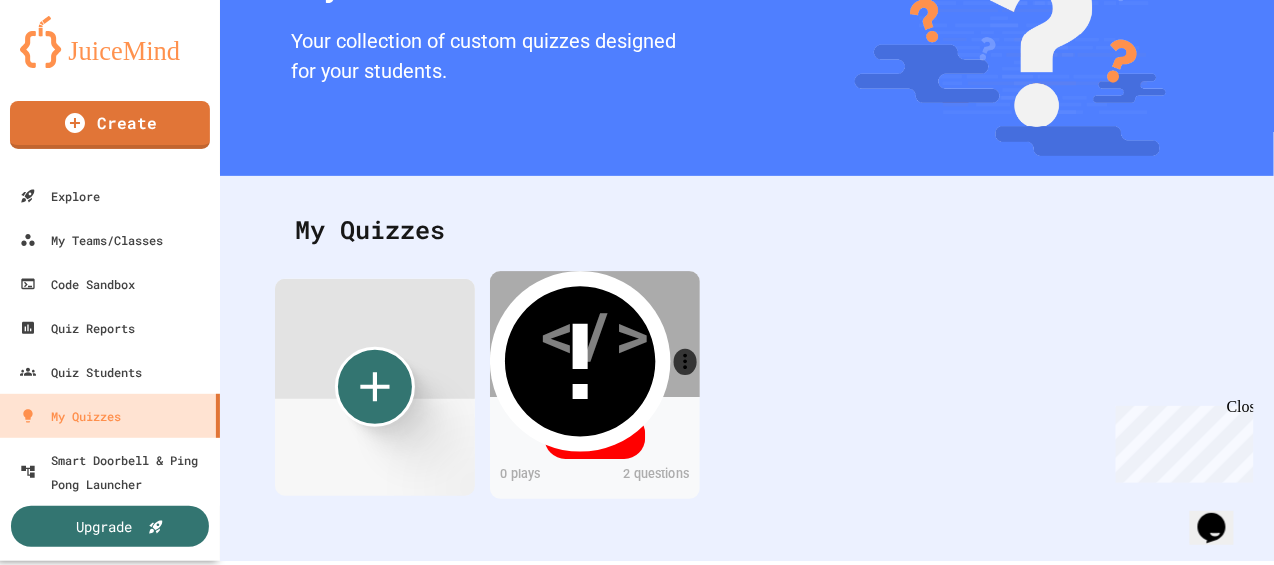 click on "</>" at bounding box center (594, 334) 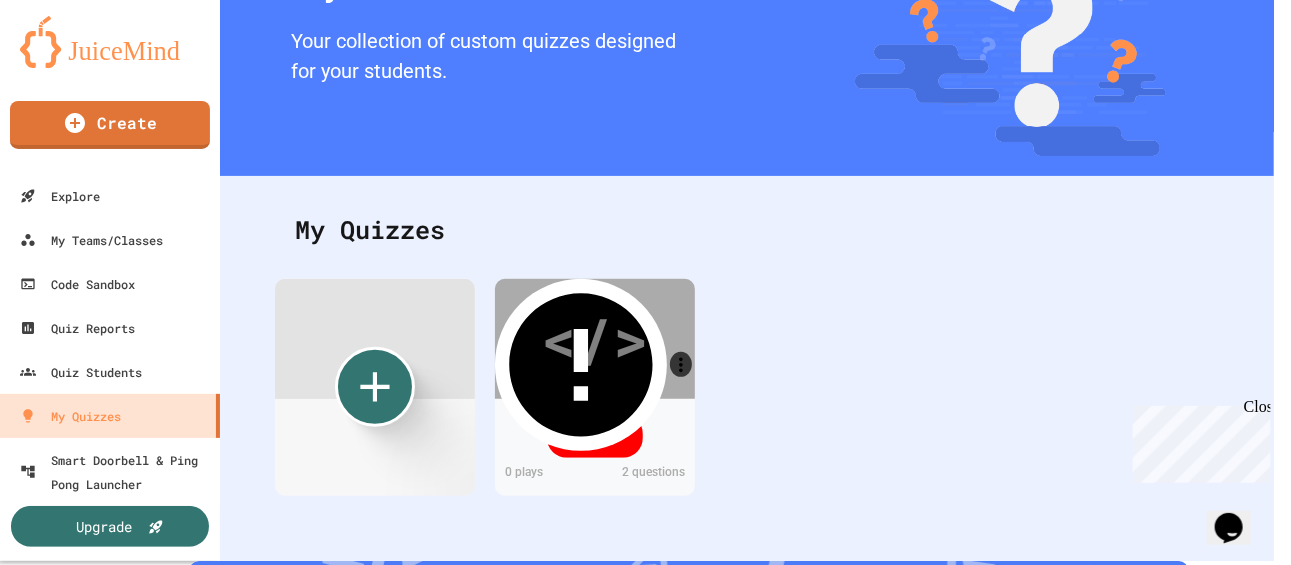 click 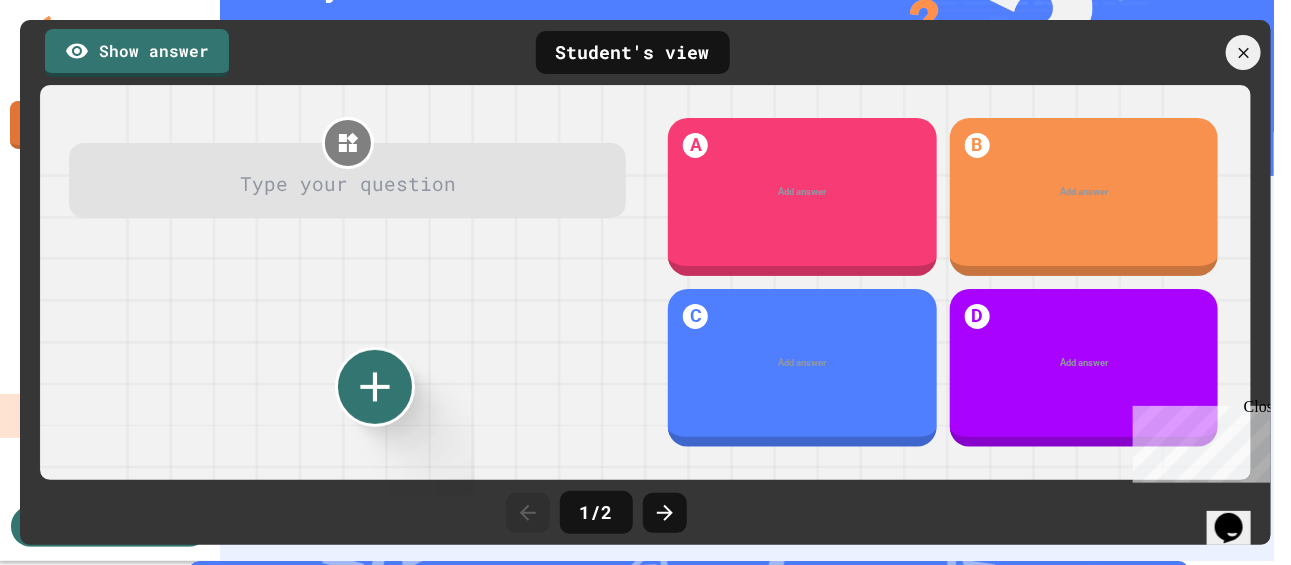 click at bounding box center [348, 183] 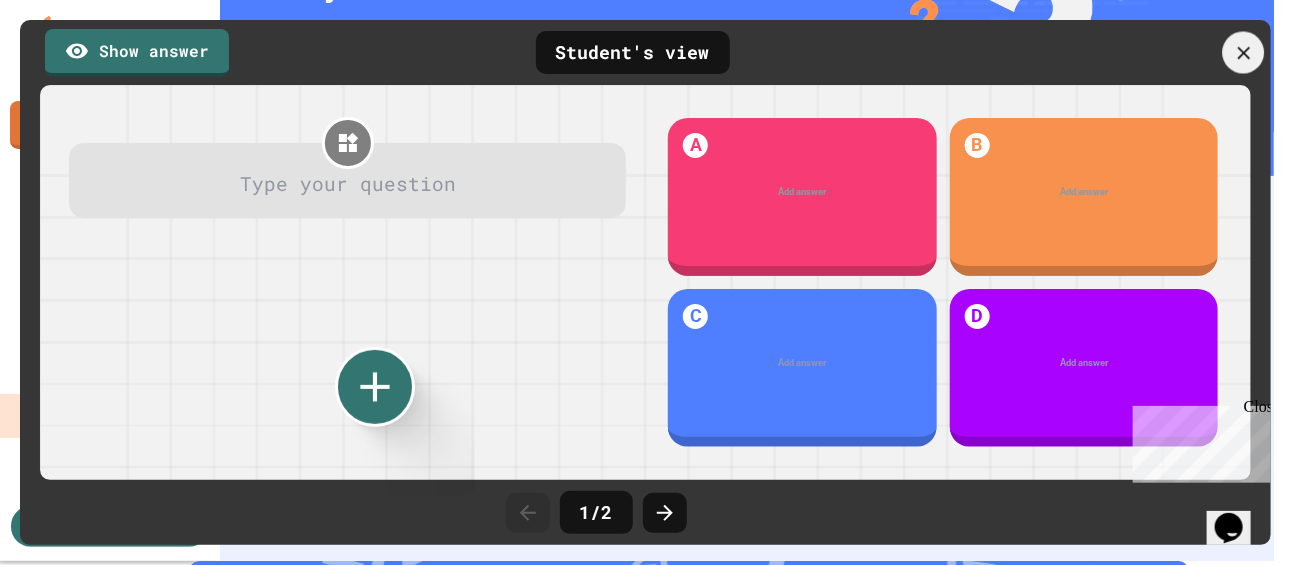 click 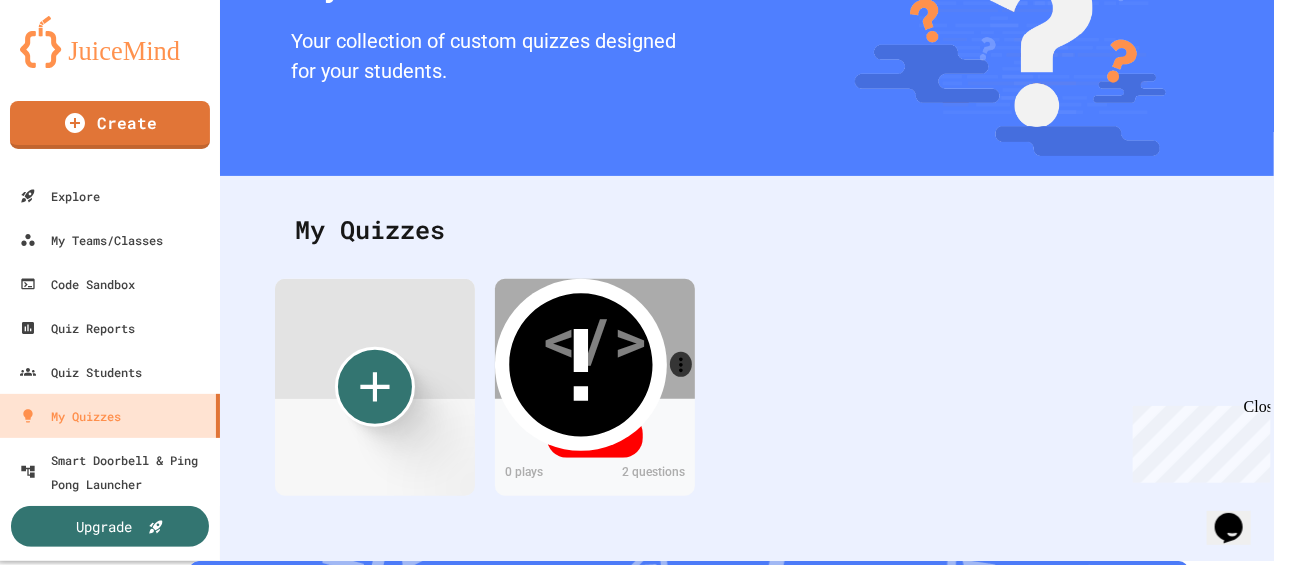 click on "1. Question" at bounding box center [923, 739] 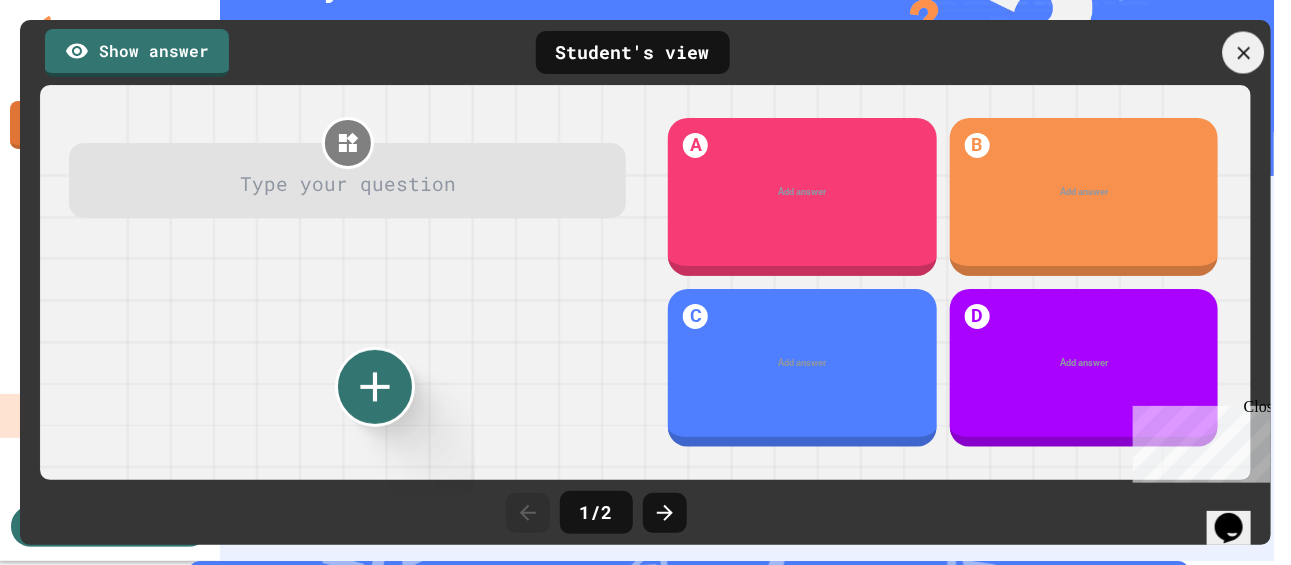 click at bounding box center [1244, 53] 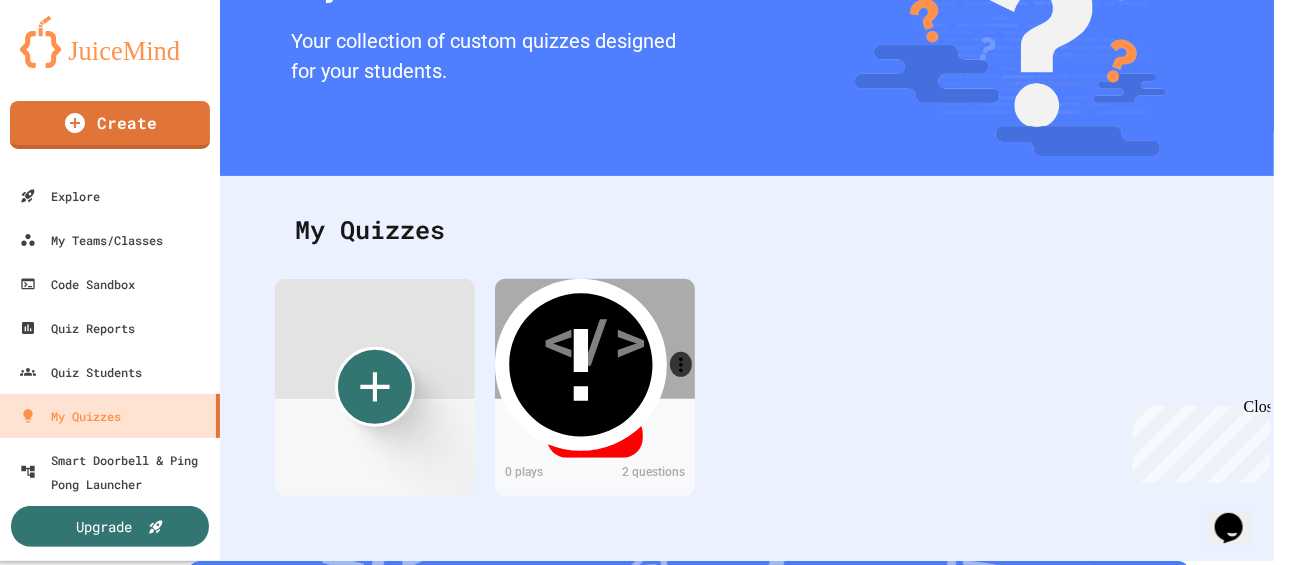 click on "Edit" at bounding box center (591, 691) 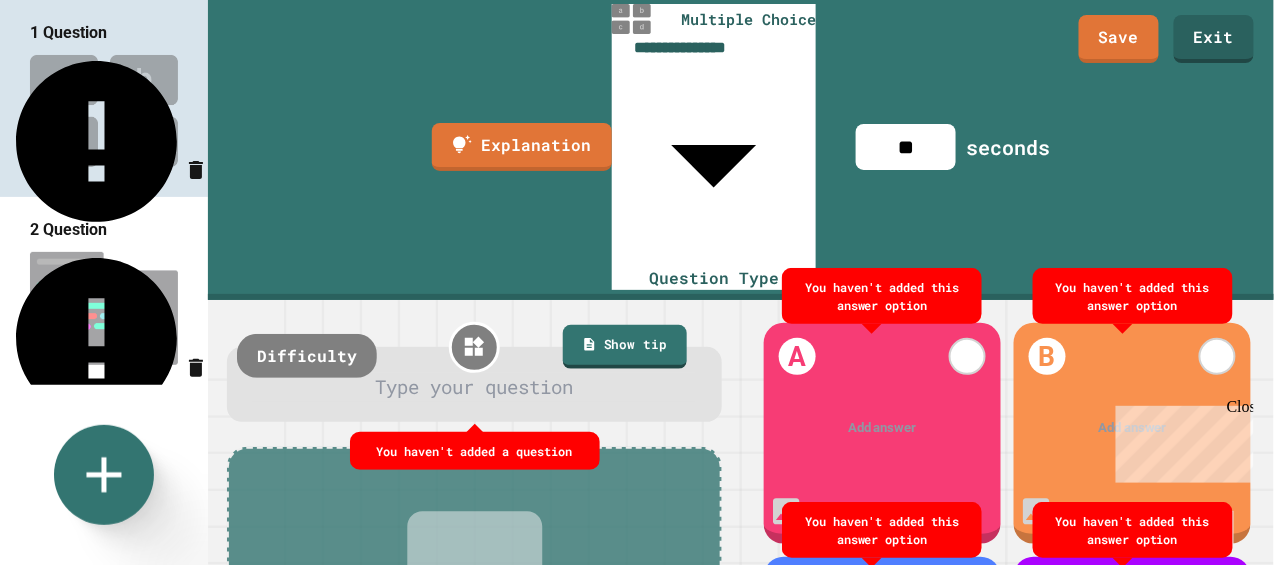 click 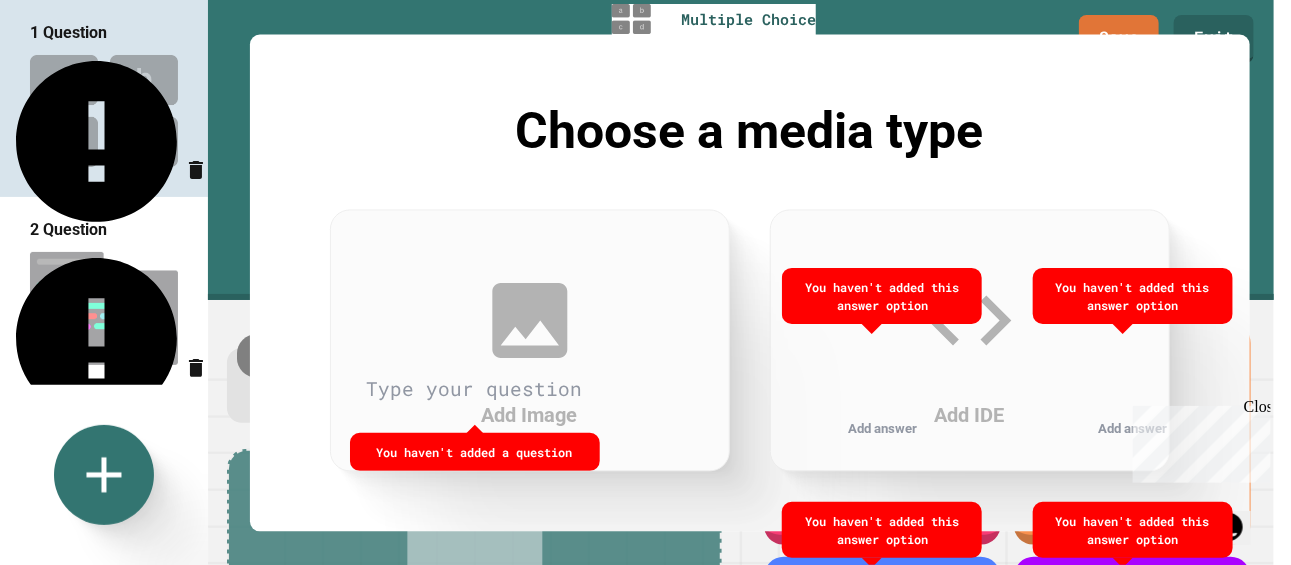 click 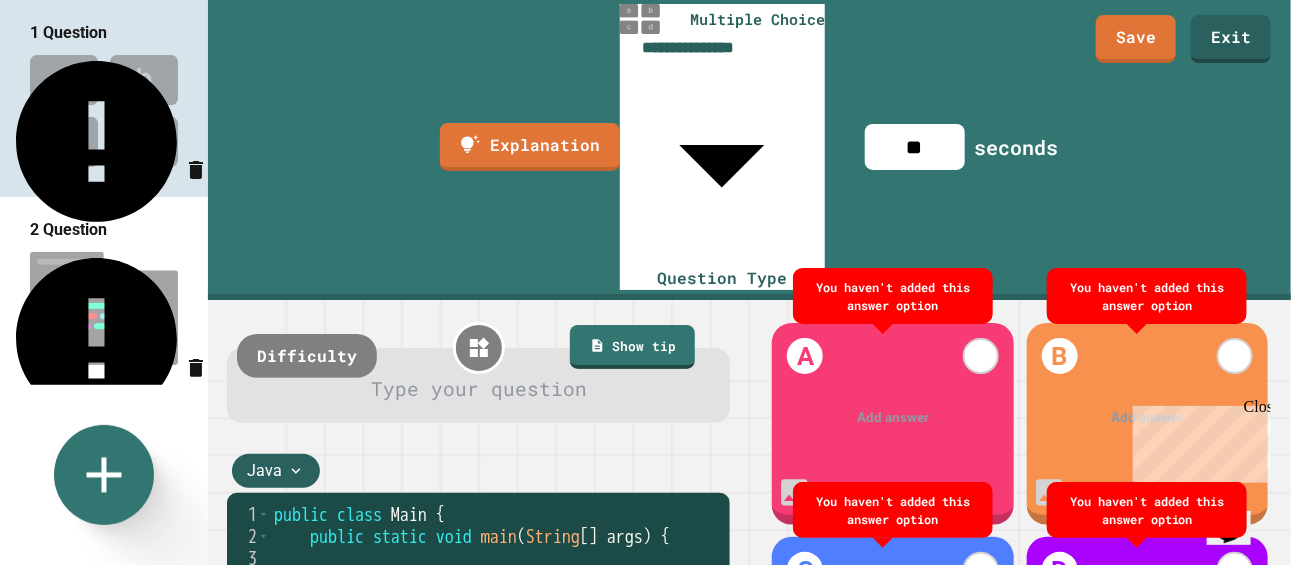 click on "public   class   Main   {      public   static   void   main ( String [ ]   args )   {           // Fill in the code...      } }" at bounding box center (495, 646) 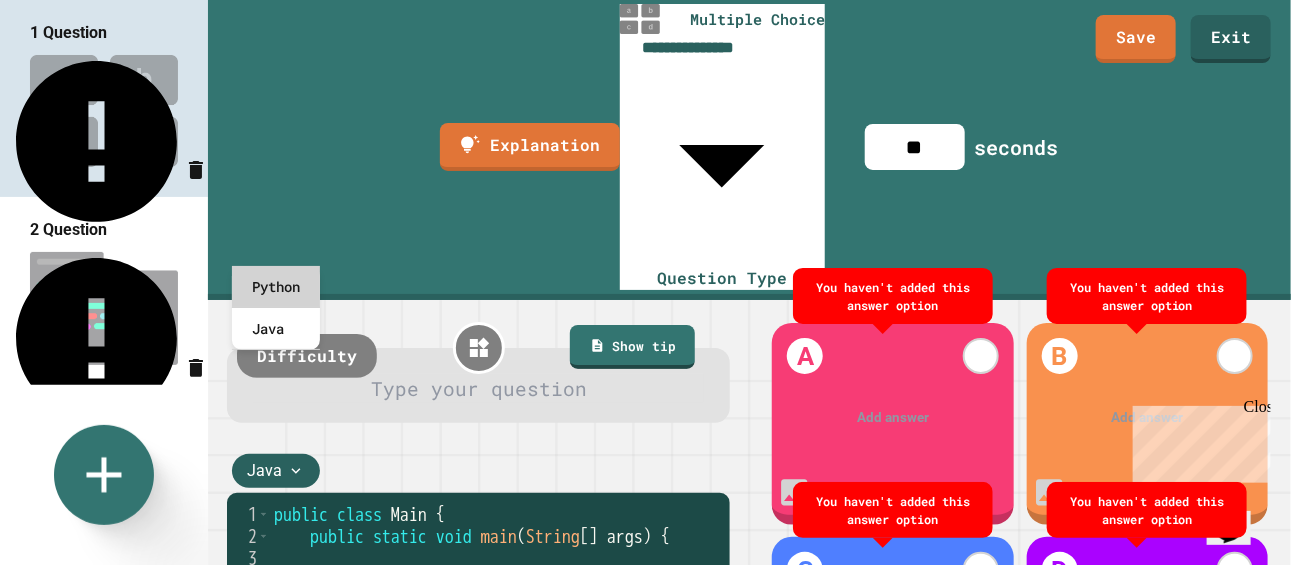 click on "Python" at bounding box center (276, 287) 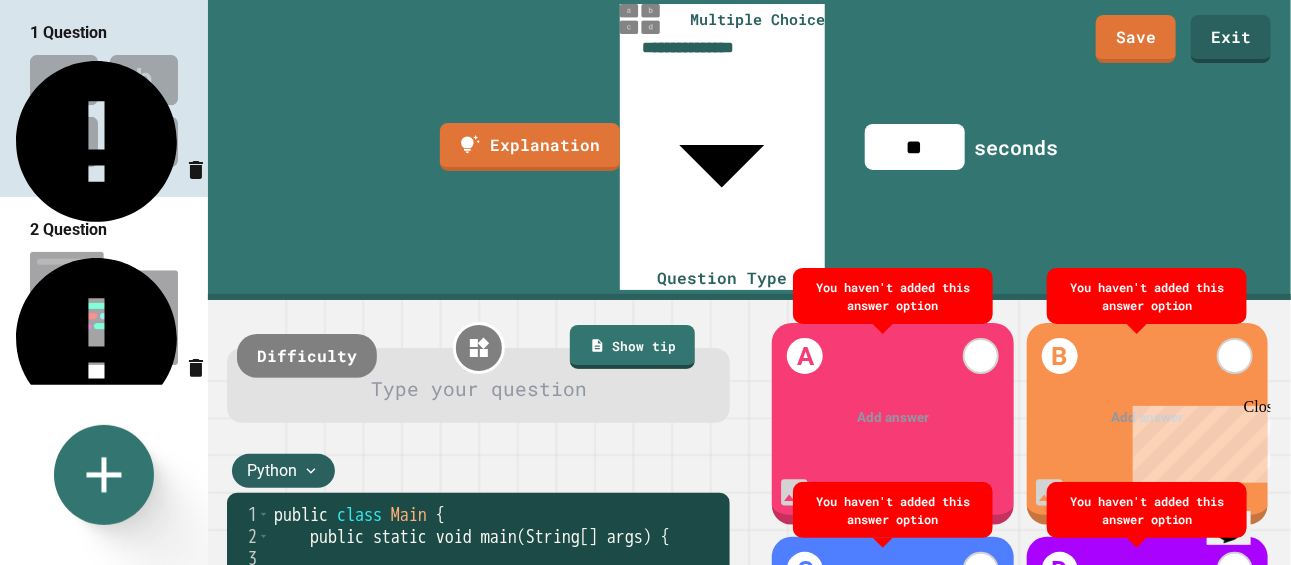 click on "Python" at bounding box center [478, 471] 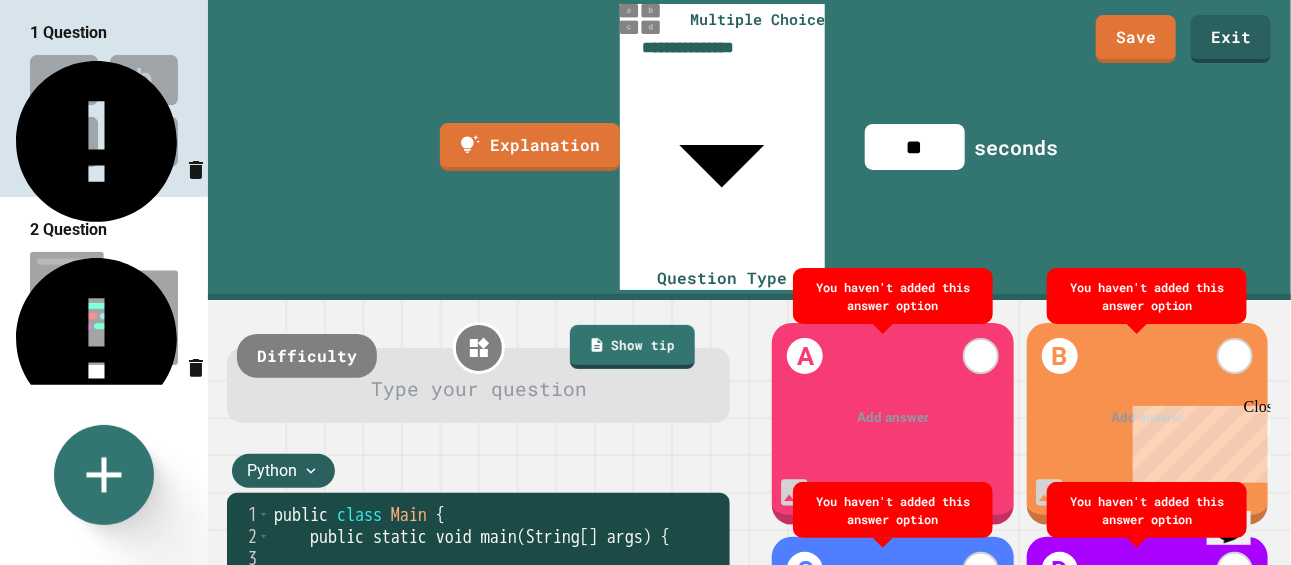 click on "public   class   Main   {      public   static   void   main ( String [ ]   args )   {           //   Fill   in   the   code ...      } }" at bounding box center [495, 646] 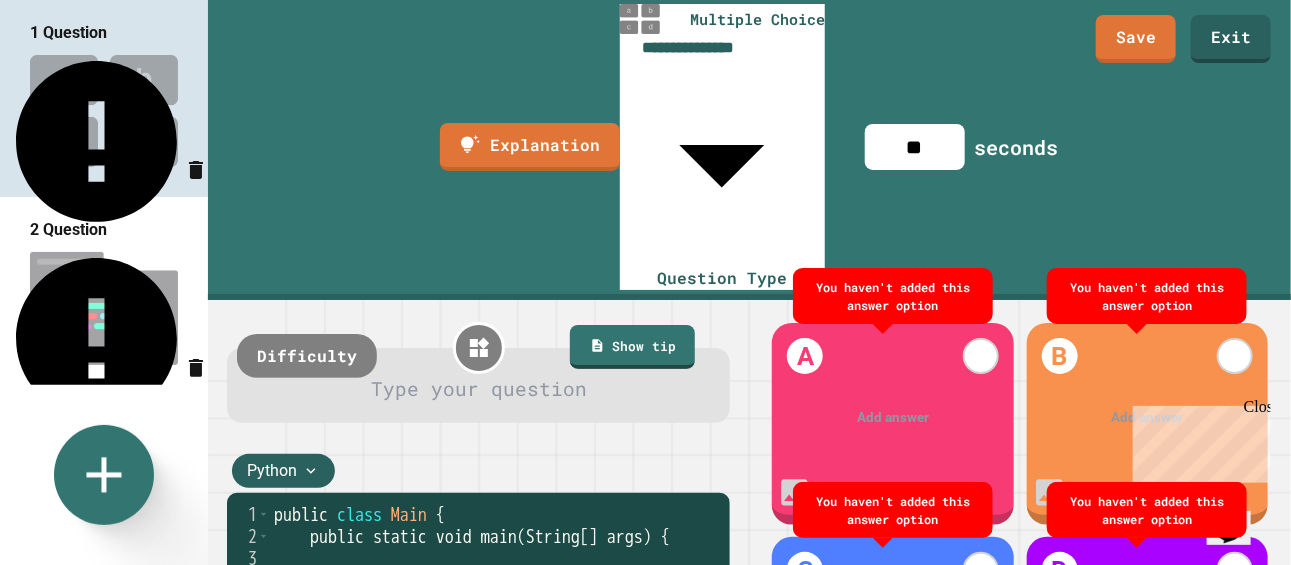 click at bounding box center [893, 418] 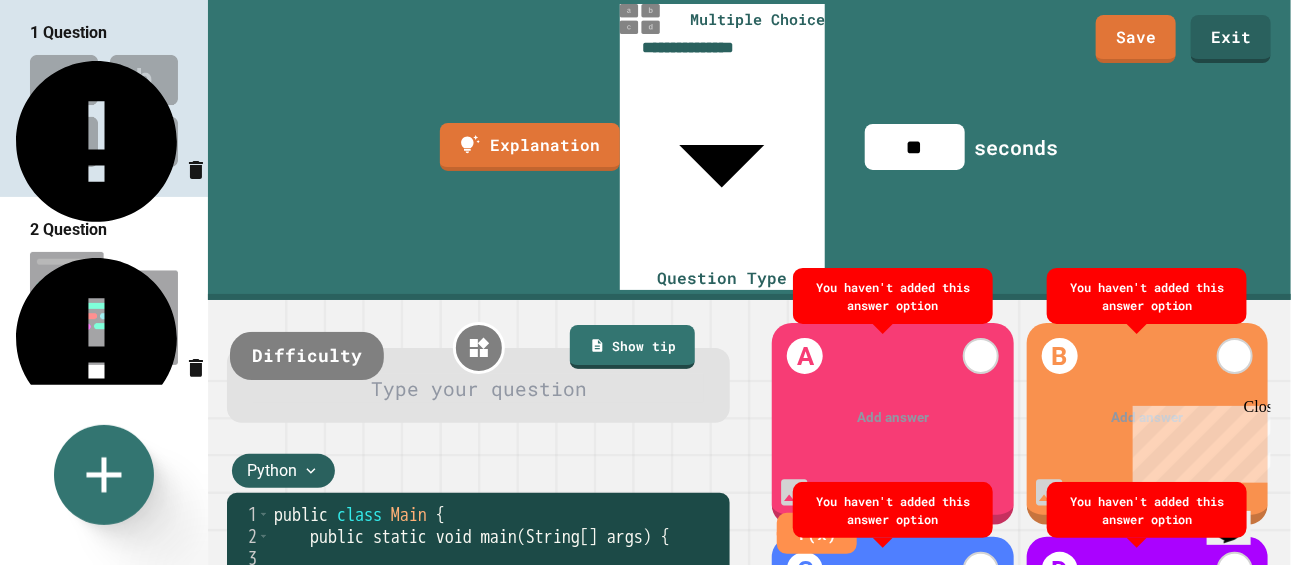 click on "Difficulty" at bounding box center (307, 356) 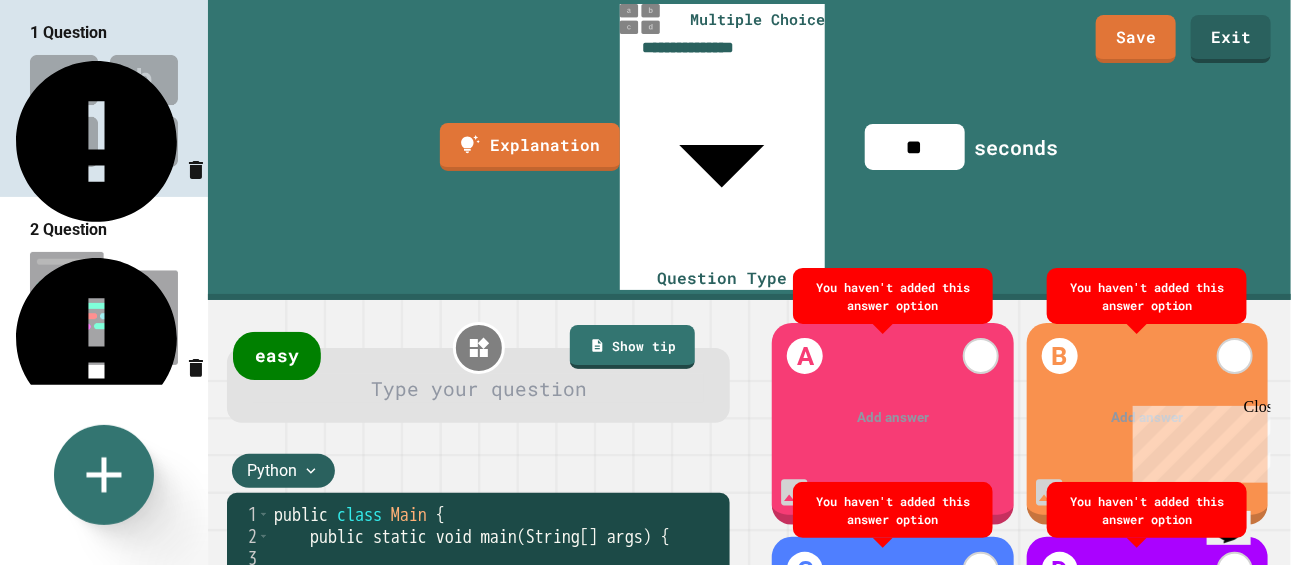 click on "easy" at bounding box center (277, 356) 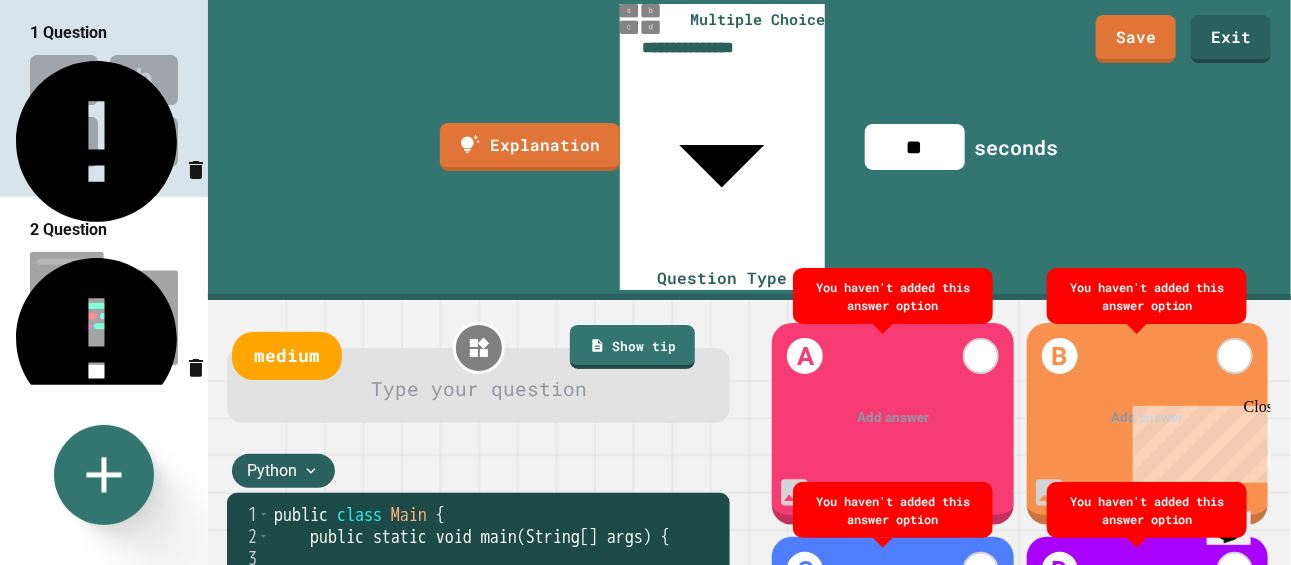 click on "medium" at bounding box center (287, 356) 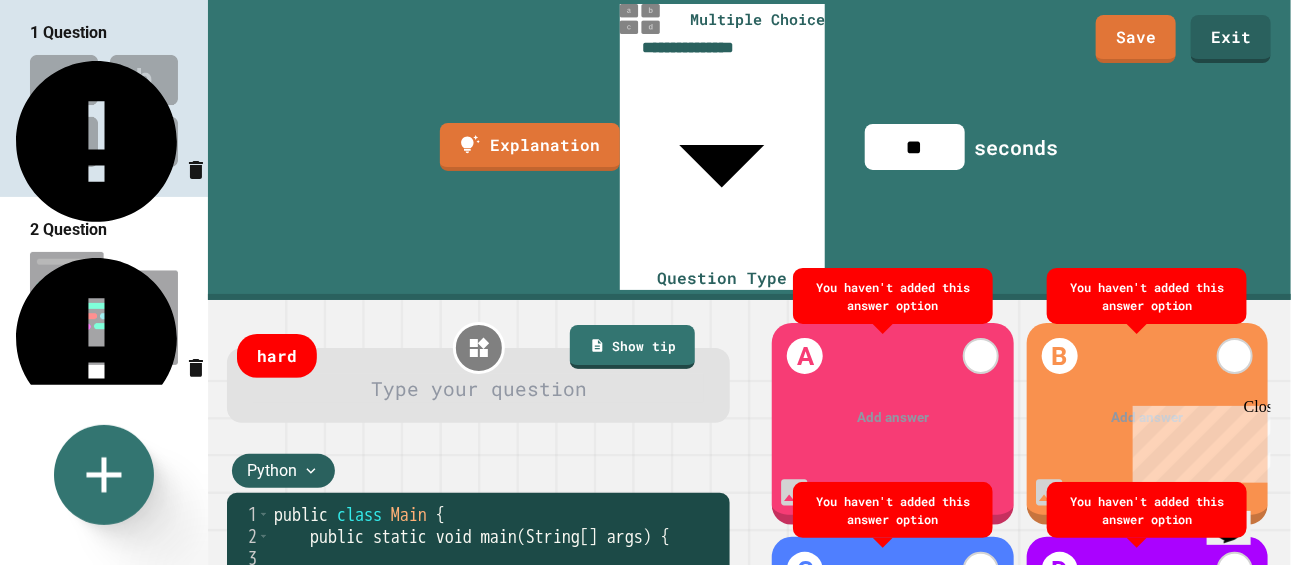 click at bounding box center [479, 388] 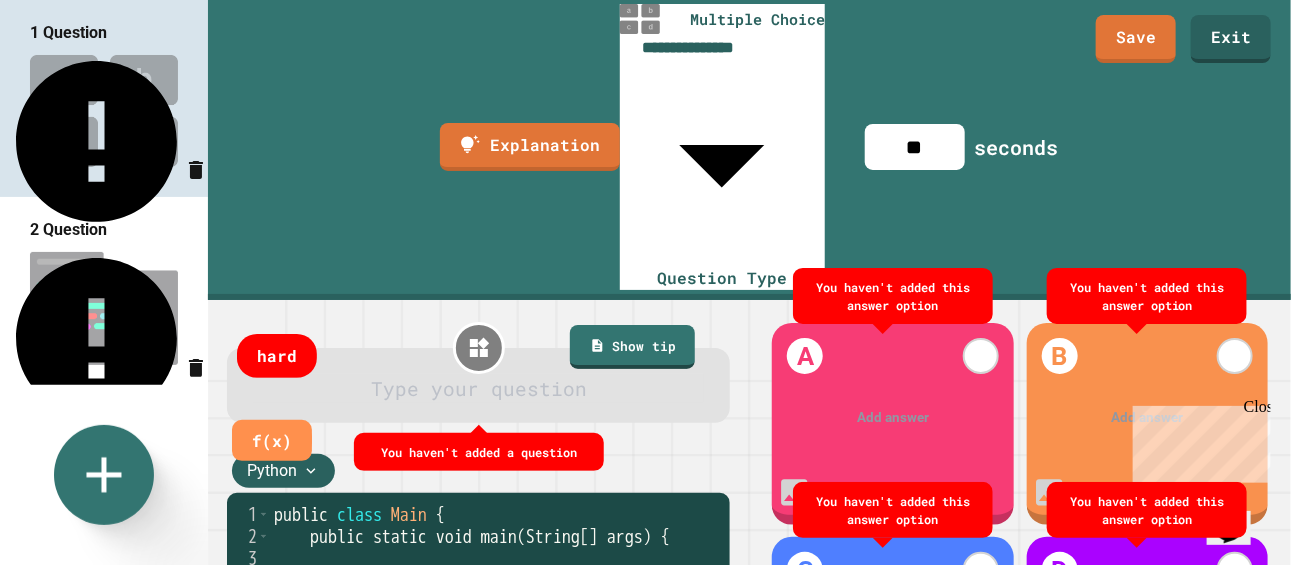 click 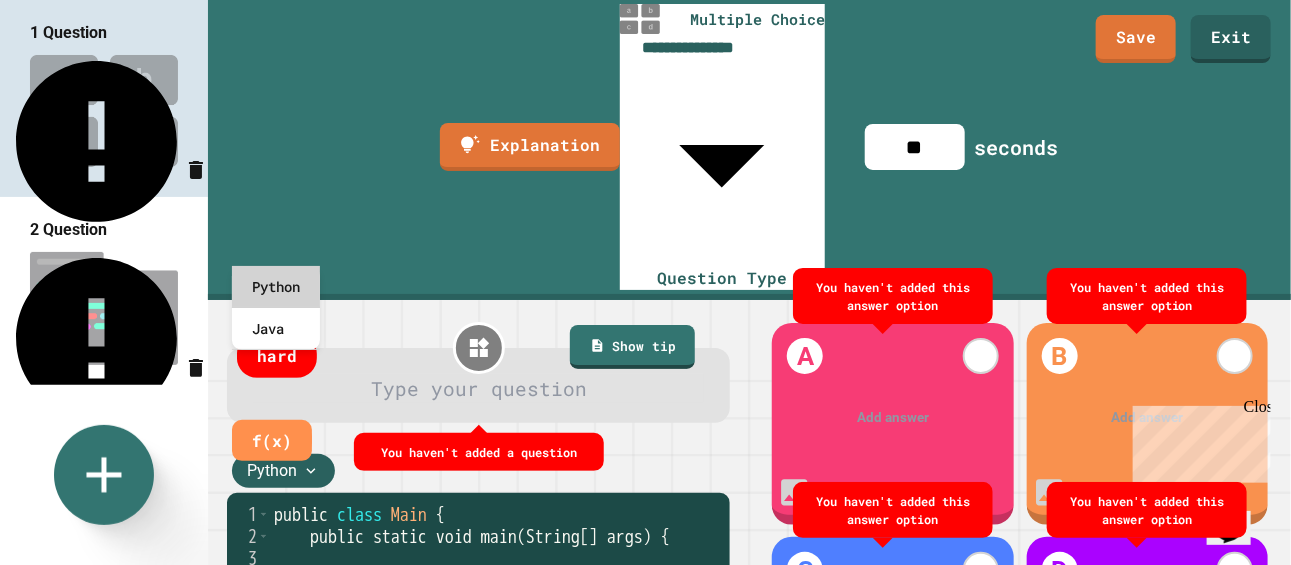 click on "Python" at bounding box center (276, 287) 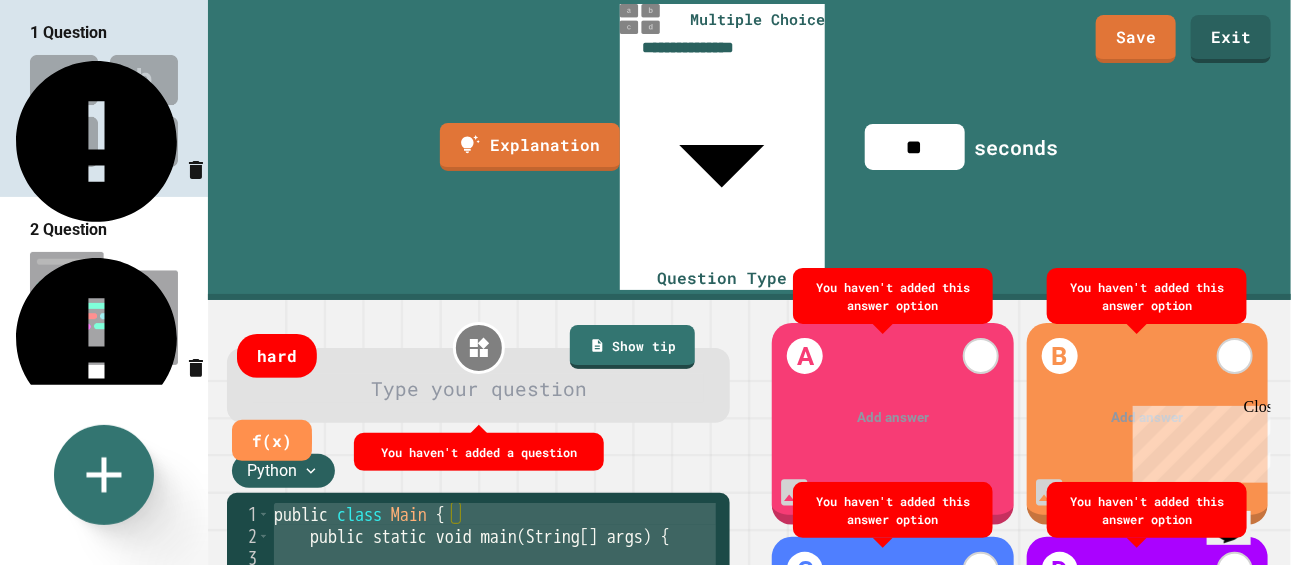 drag, startPoint x: 278, startPoint y: 291, endPoint x: 510, endPoint y: 425, distance: 267.9179 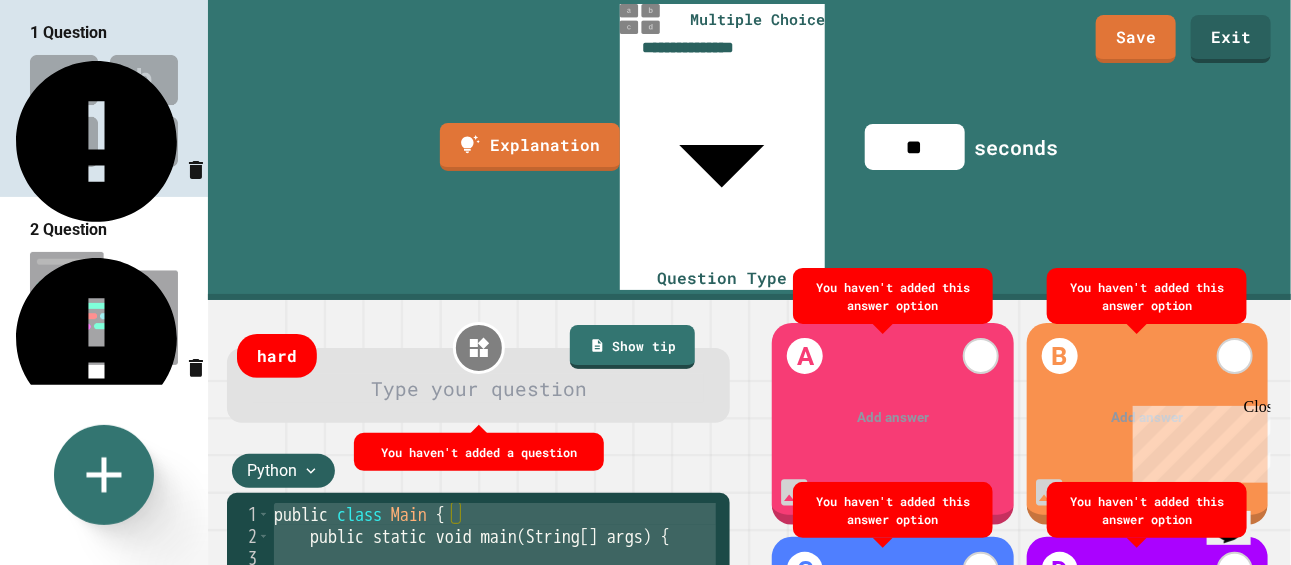 type on "*" 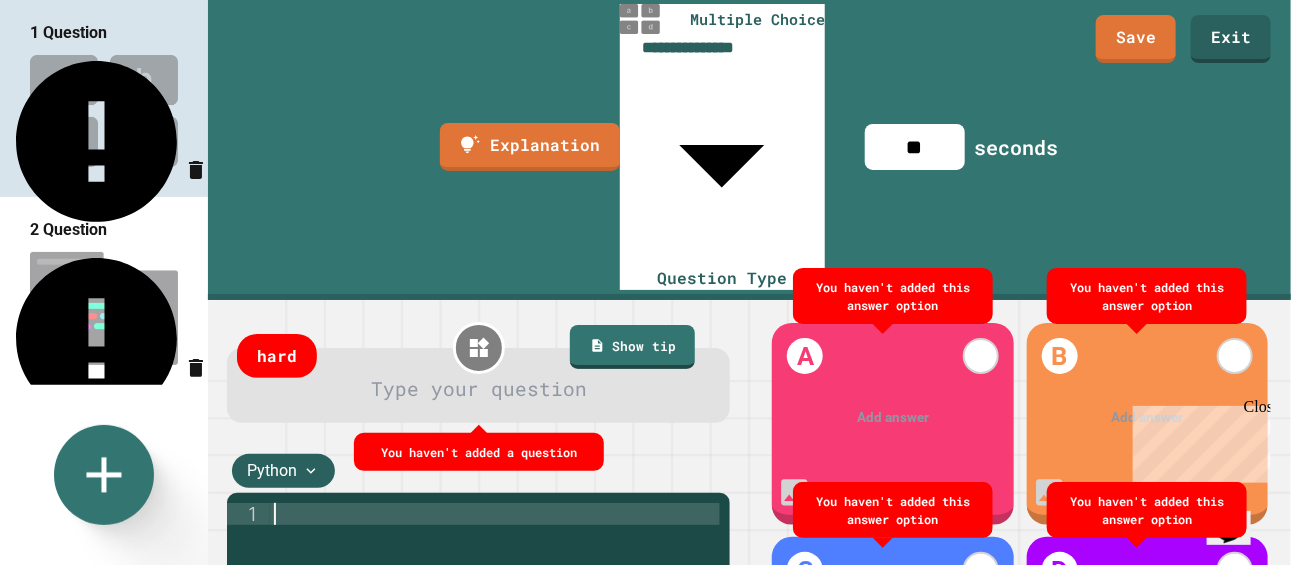 click on "Python" at bounding box center (283, 471) 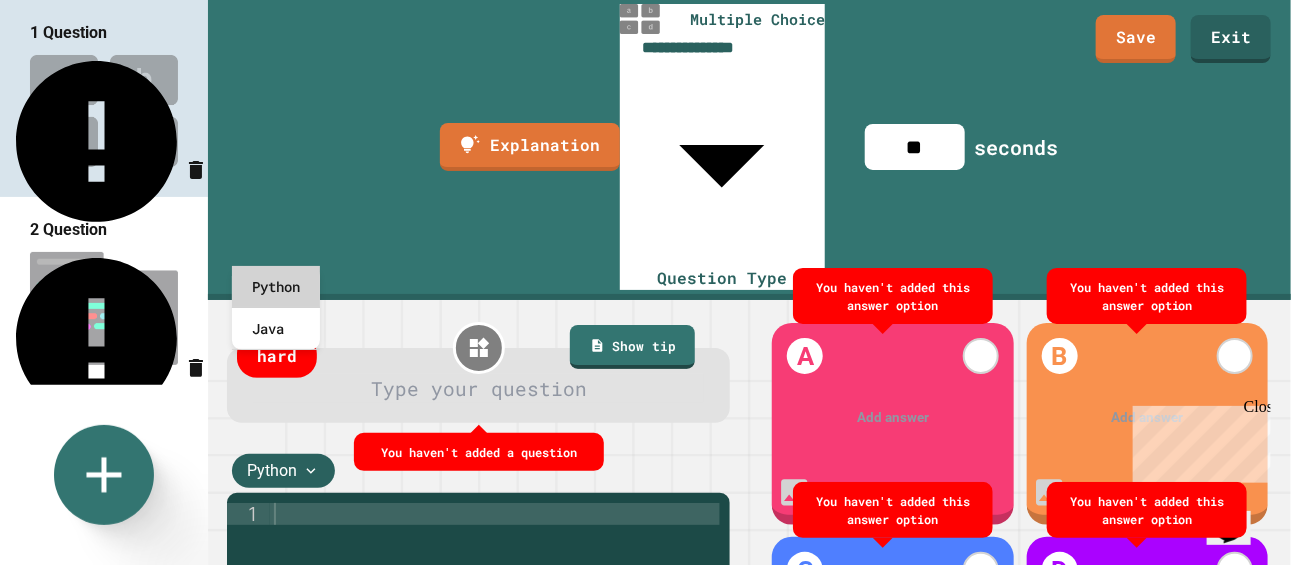 click on "Python" at bounding box center [276, 287] 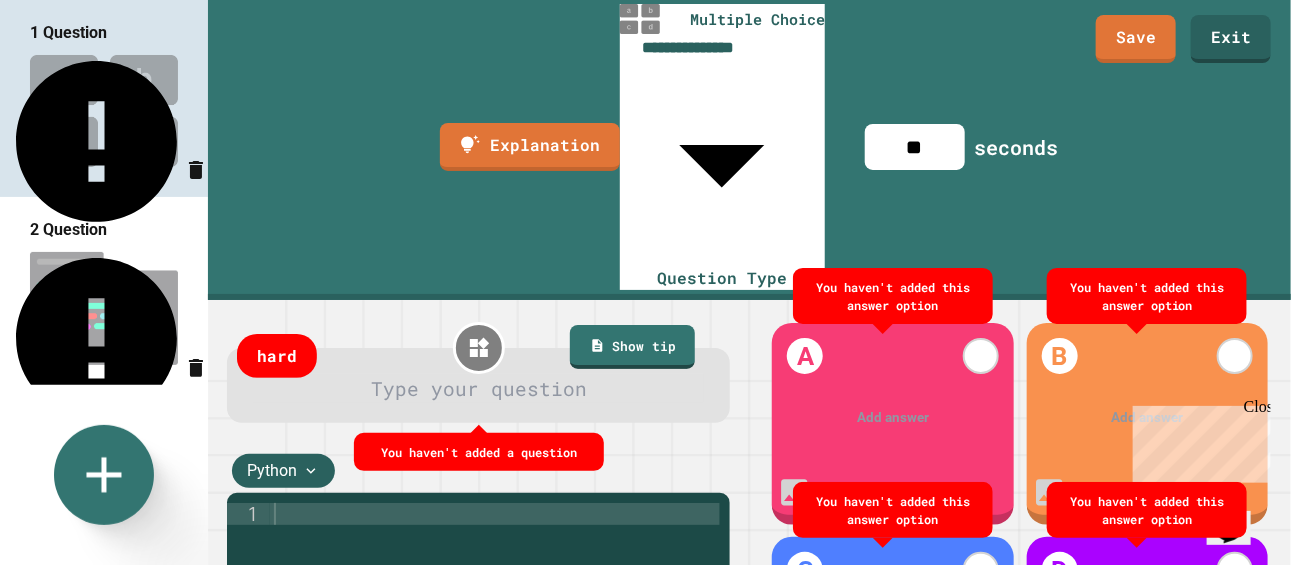 click at bounding box center [495, 646] 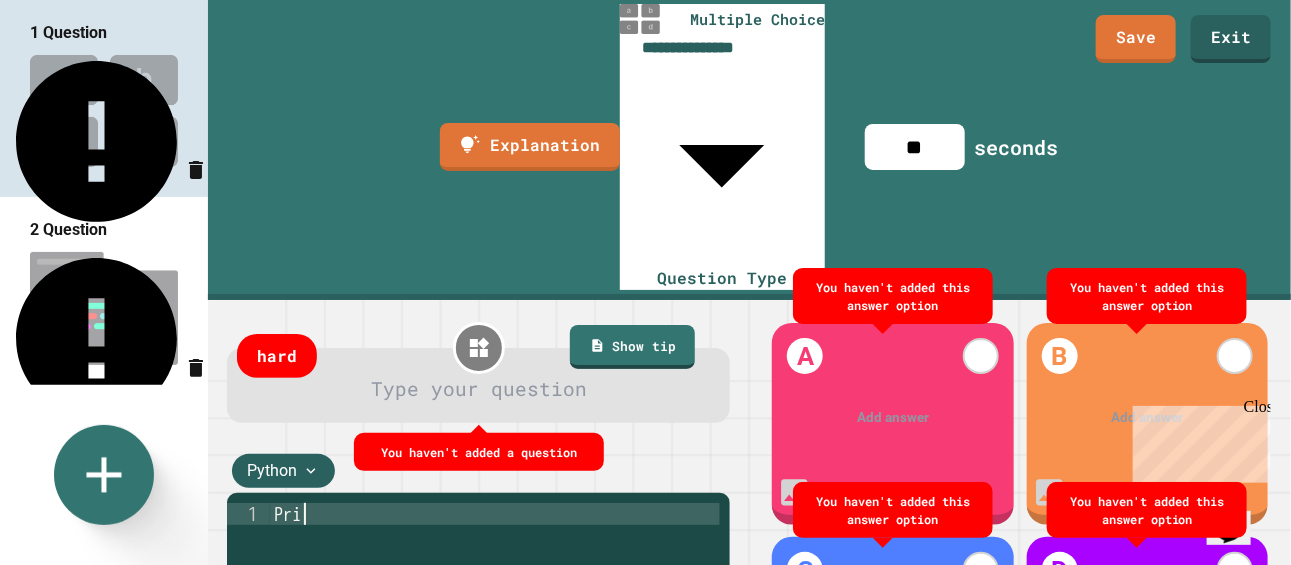 scroll, scrollTop: 0, scrollLeft: 0, axis: both 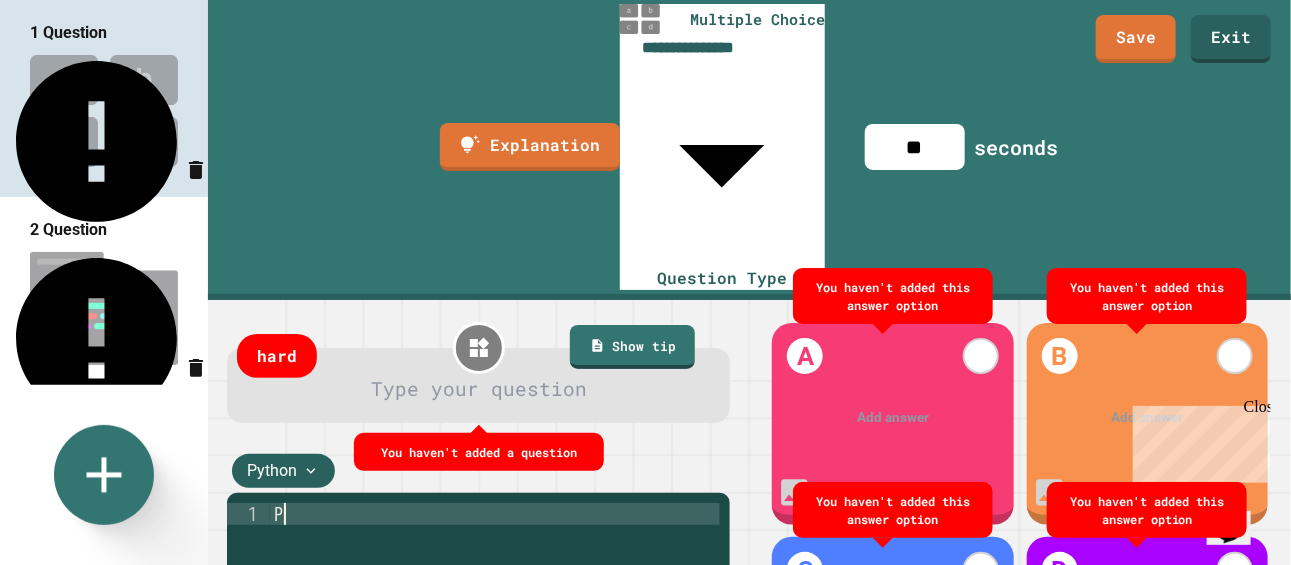 type on "*" 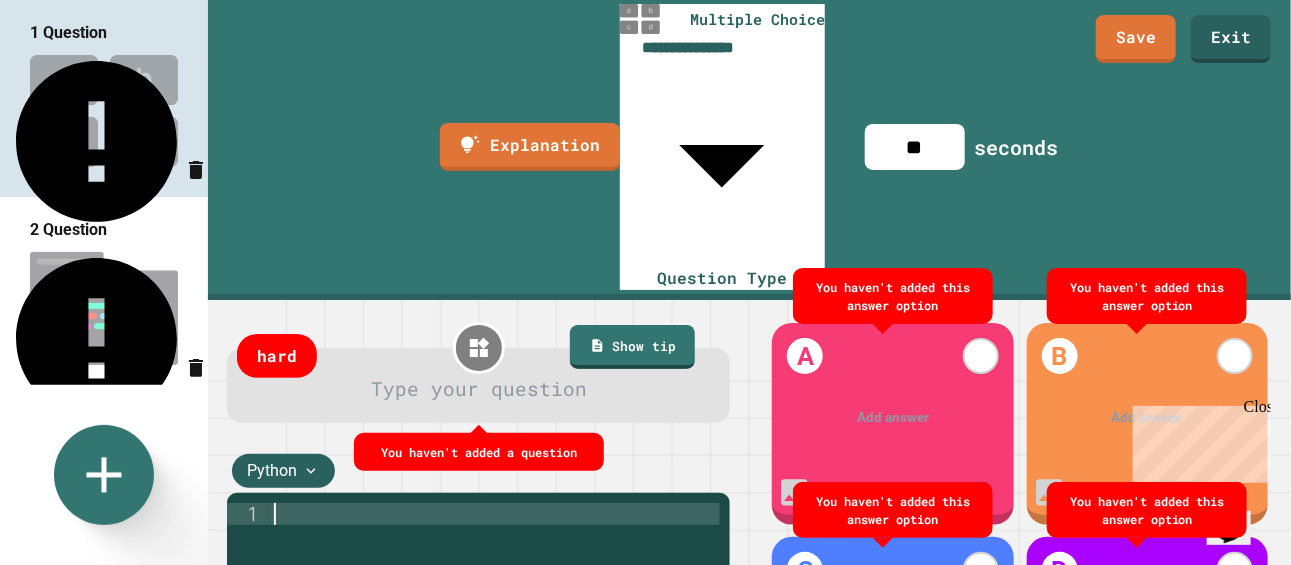 type 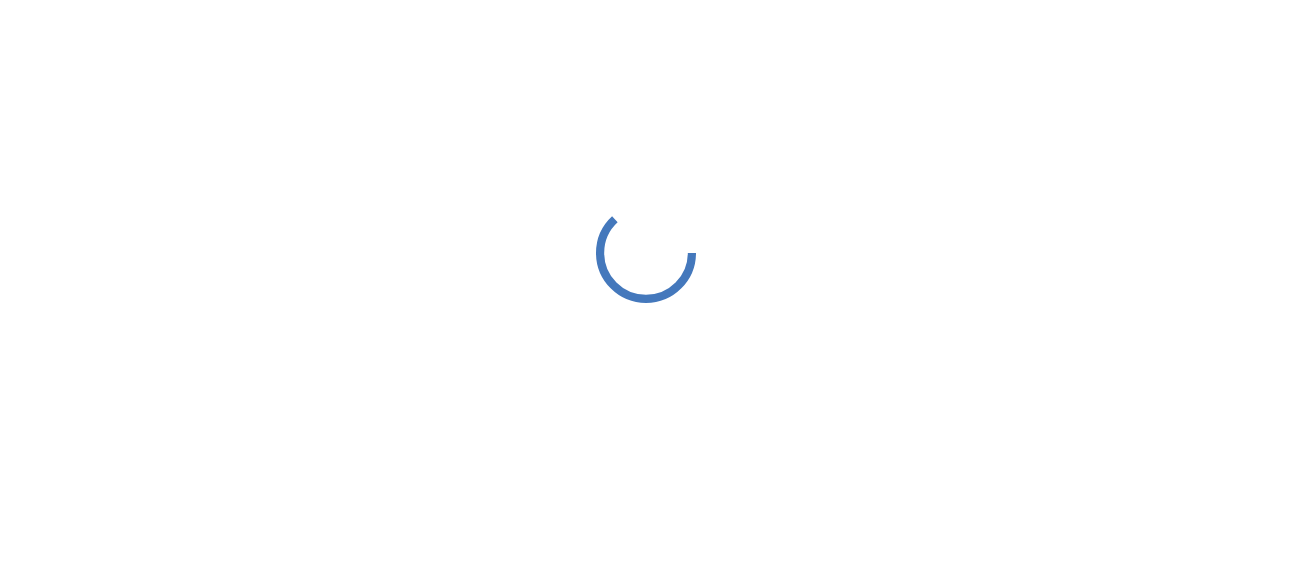 scroll, scrollTop: 0, scrollLeft: 0, axis: both 